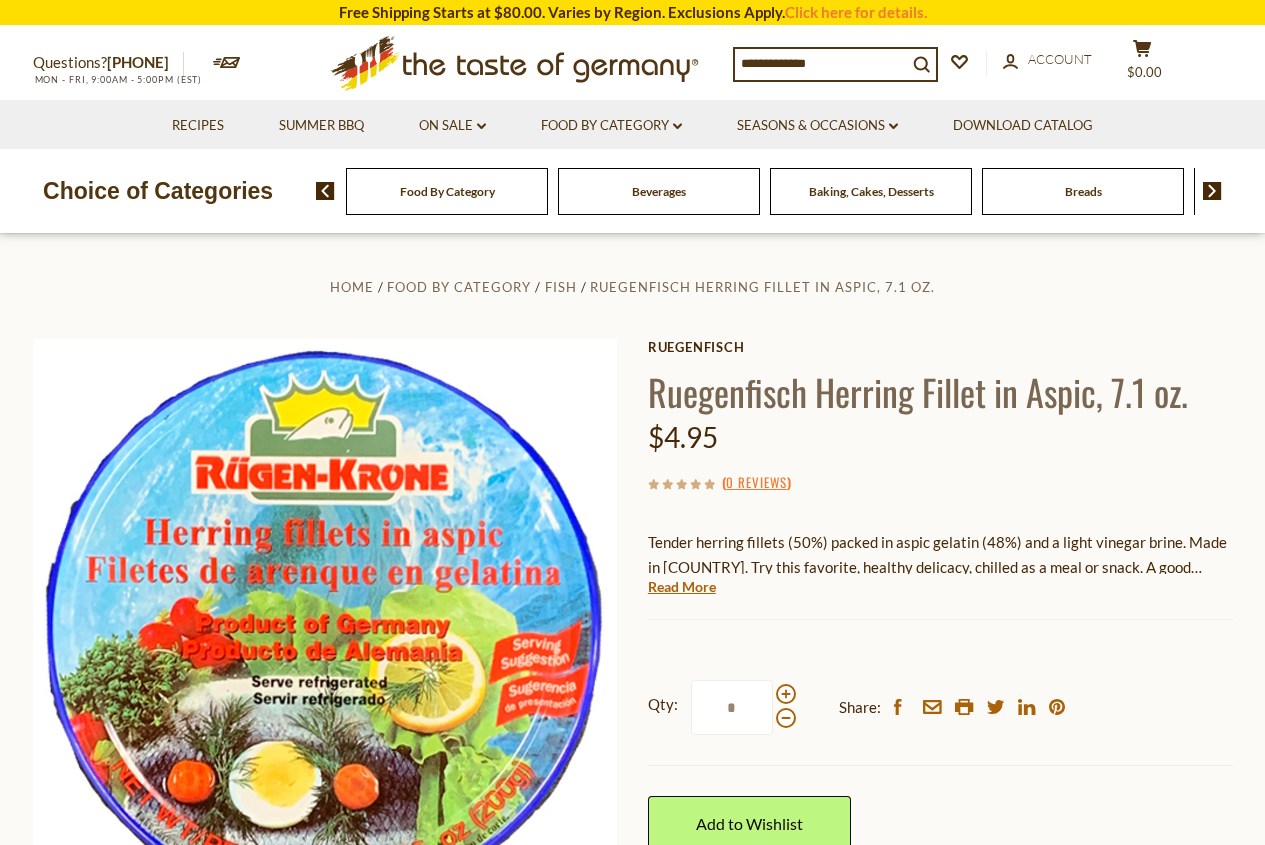 scroll, scrollTop: 0, scrollLeft: 0, axis: both 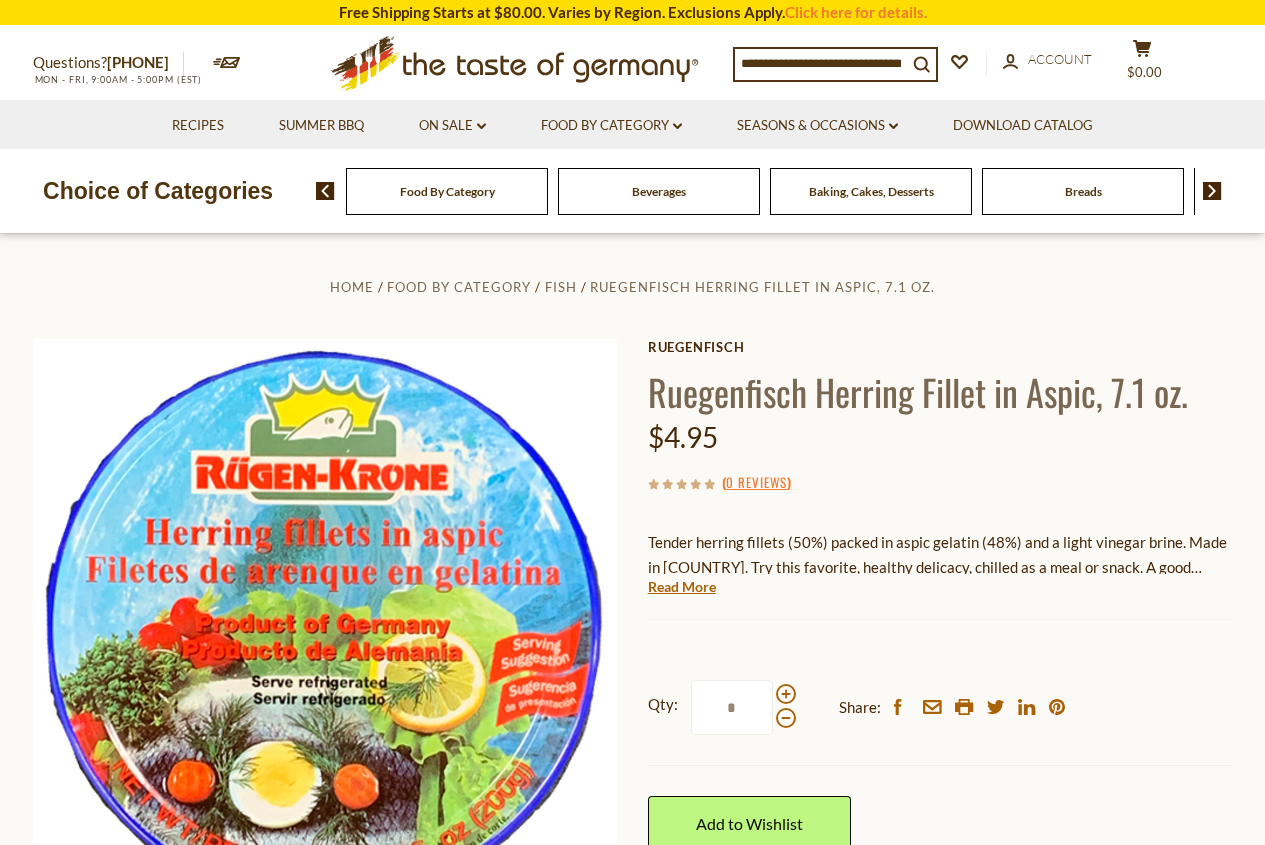click on "Baking, Cakes, Desserts" at bounding box center [447, 191] 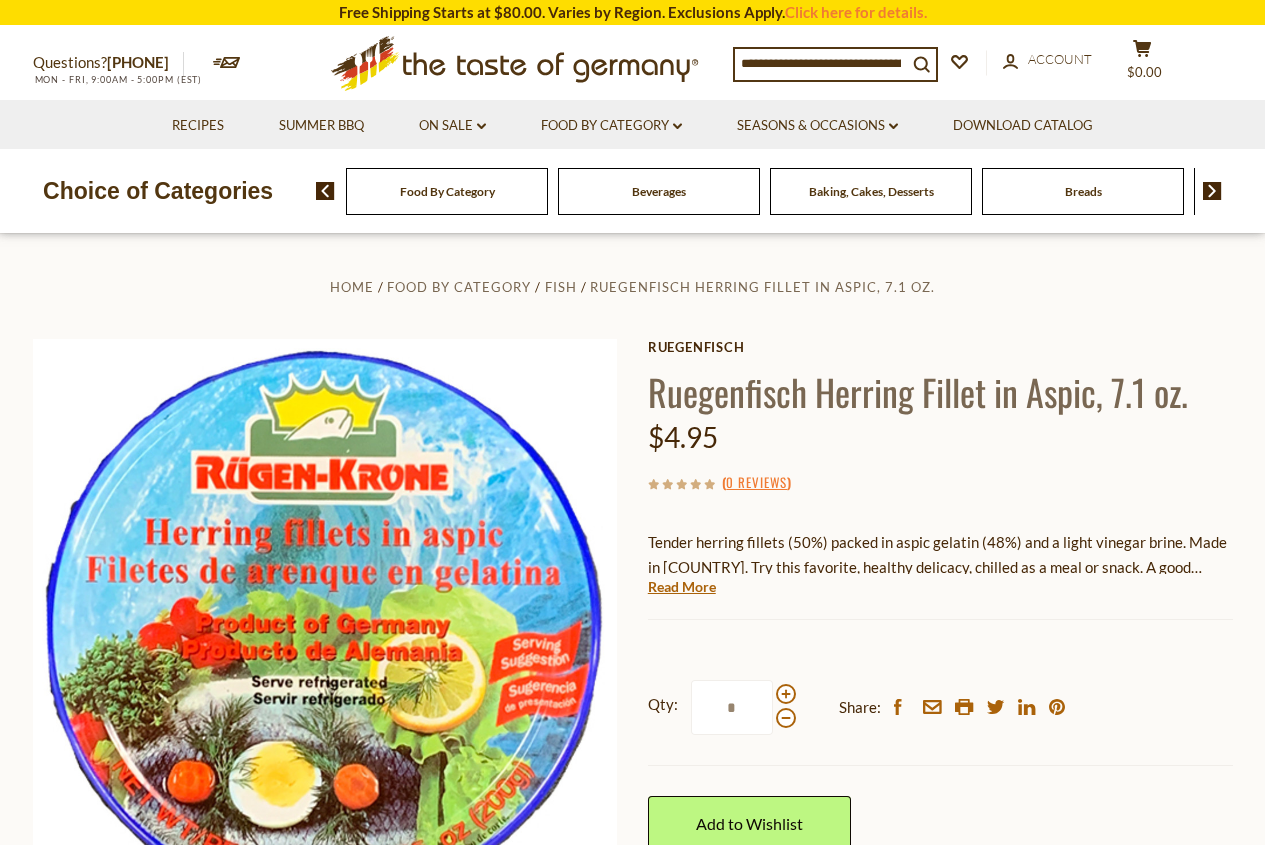 click on "Baking, Cakes, Desserts" at bounding box center [871, 191] 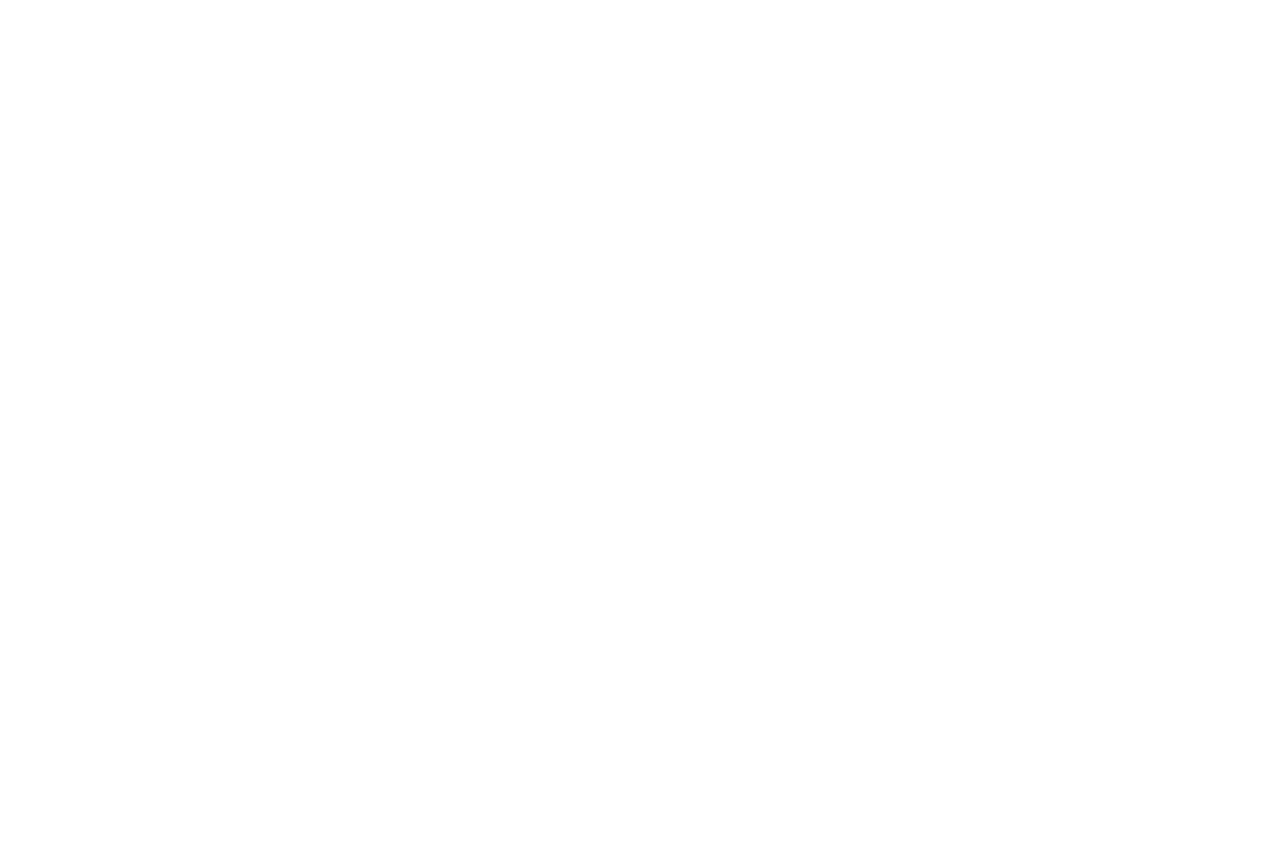 scroll, scrollTop: 0, scrollLeft: 0, axis: both 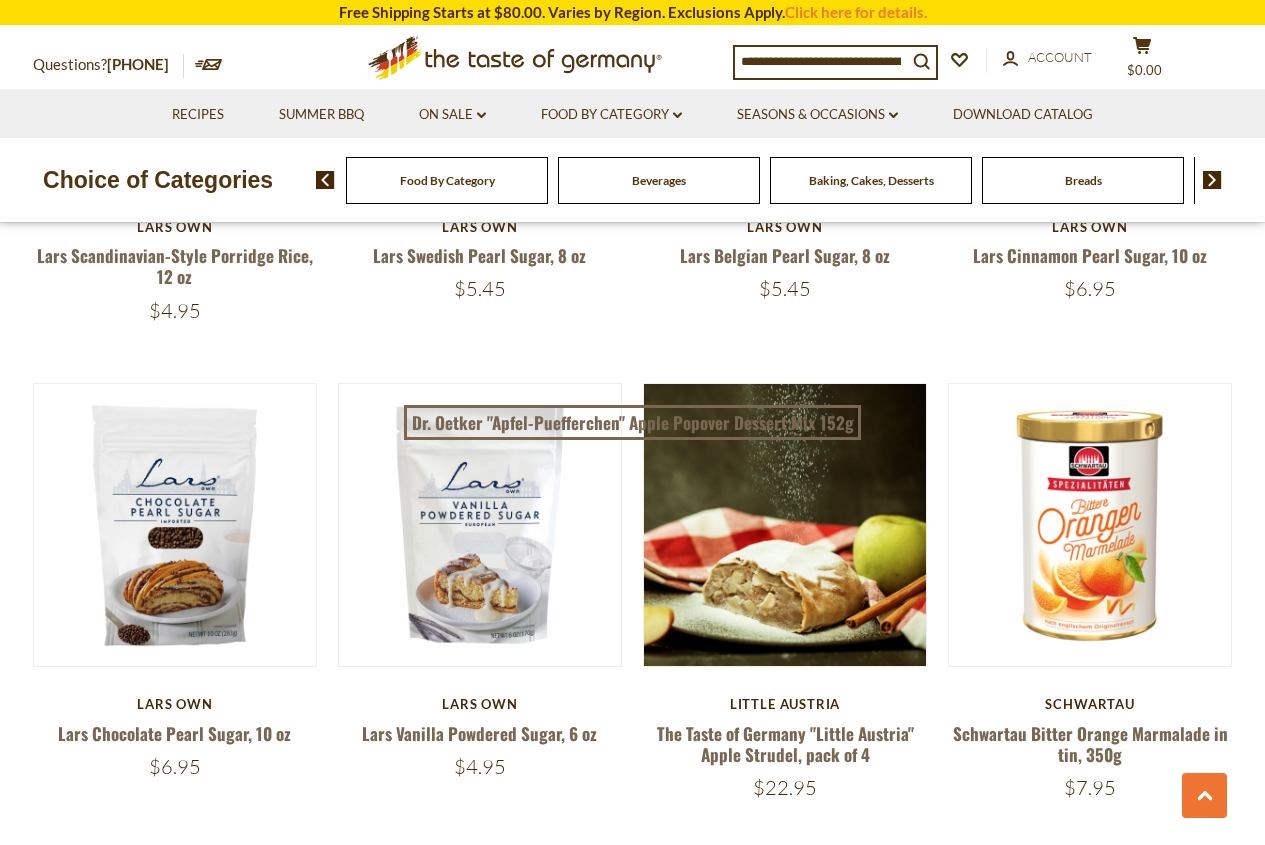click on "Food By Category" at bounding box center (447, 180) 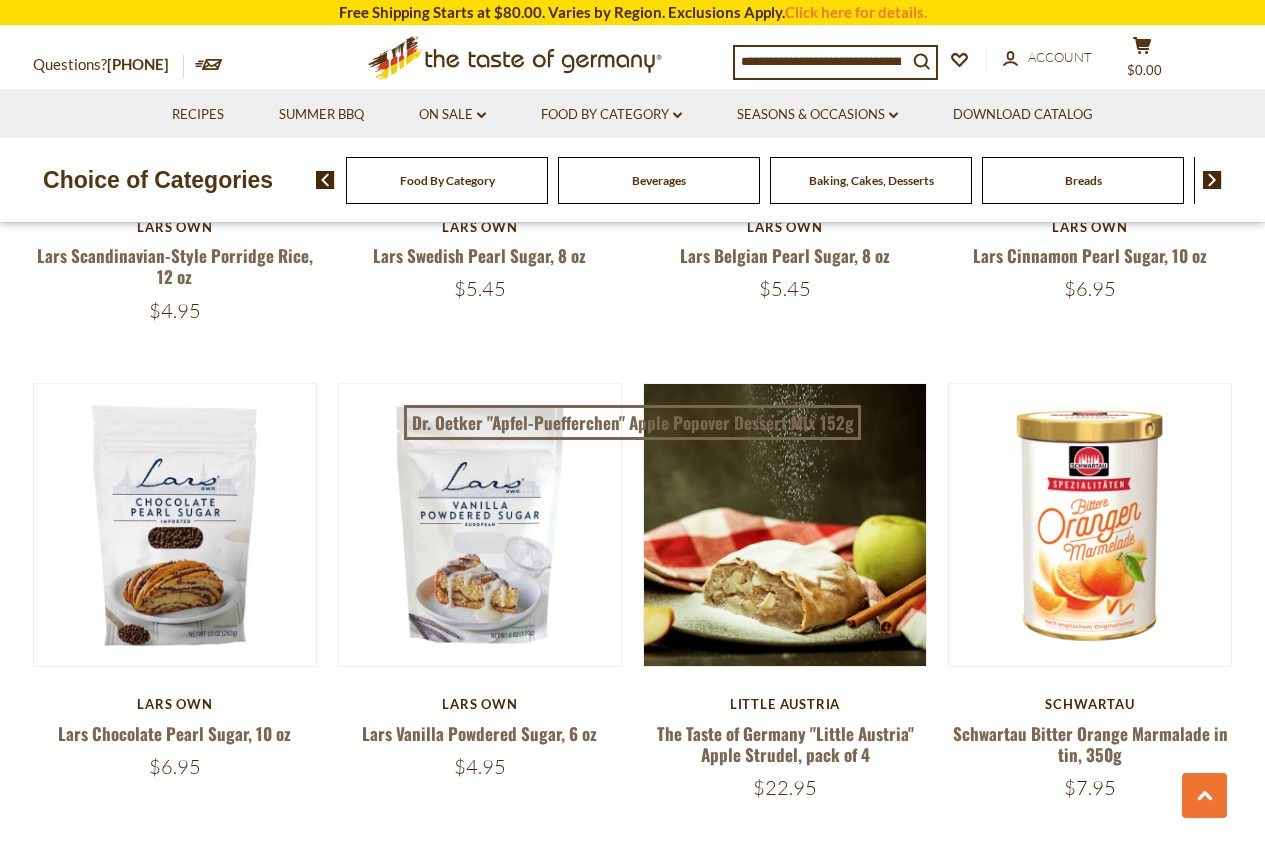 click on "Food By Category" at bounding box center (447, 180) 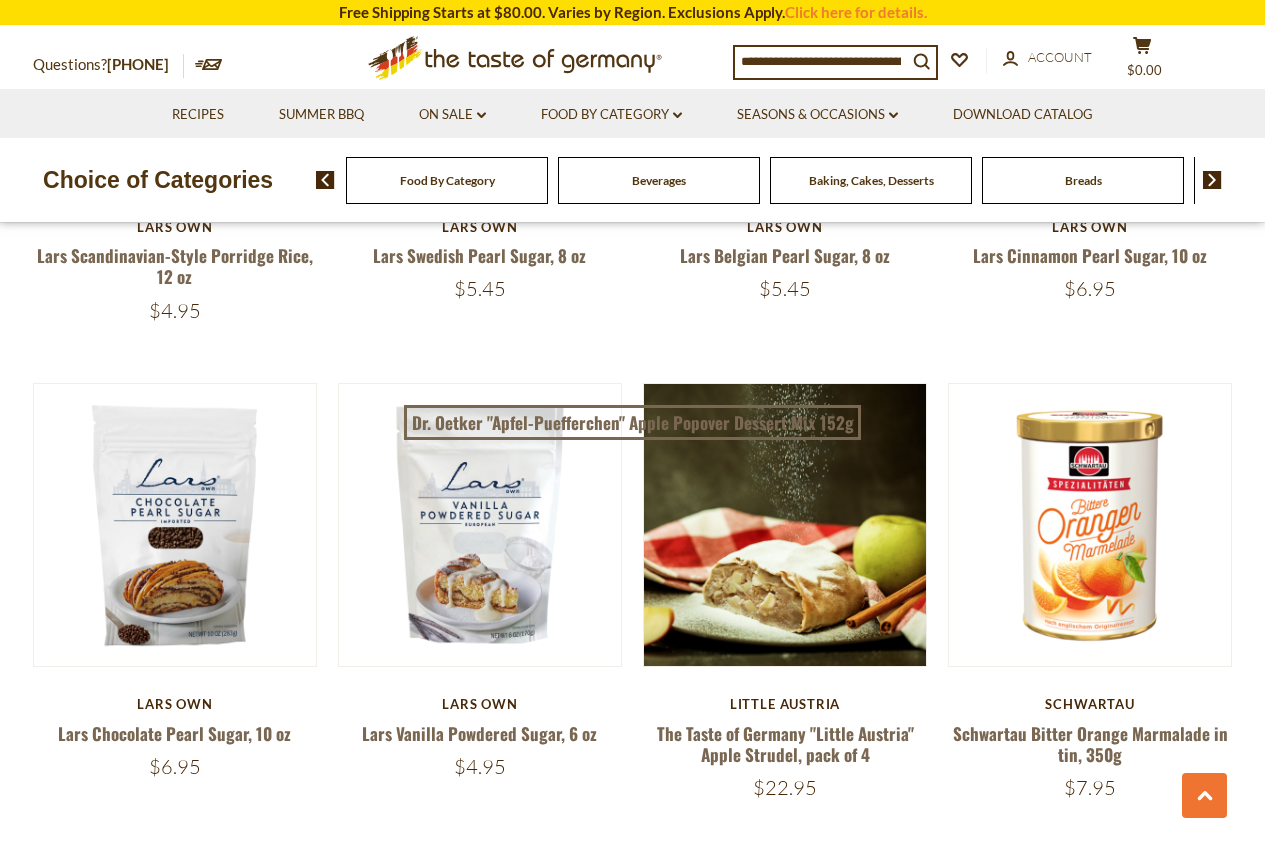 click on "Food By Category" at bounding box center [447, 180] 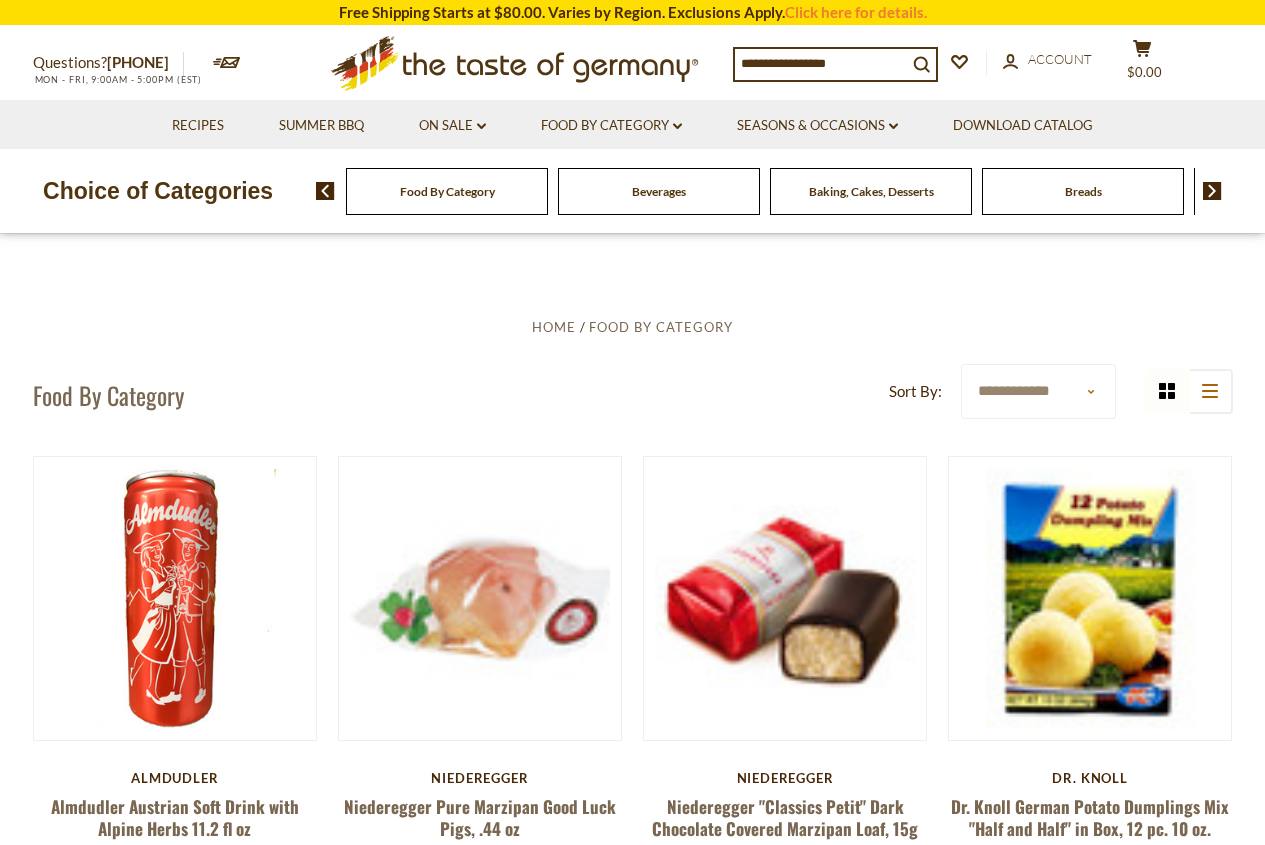 scroll, scrollTop: 0, scrollLeft: 0, axis: both 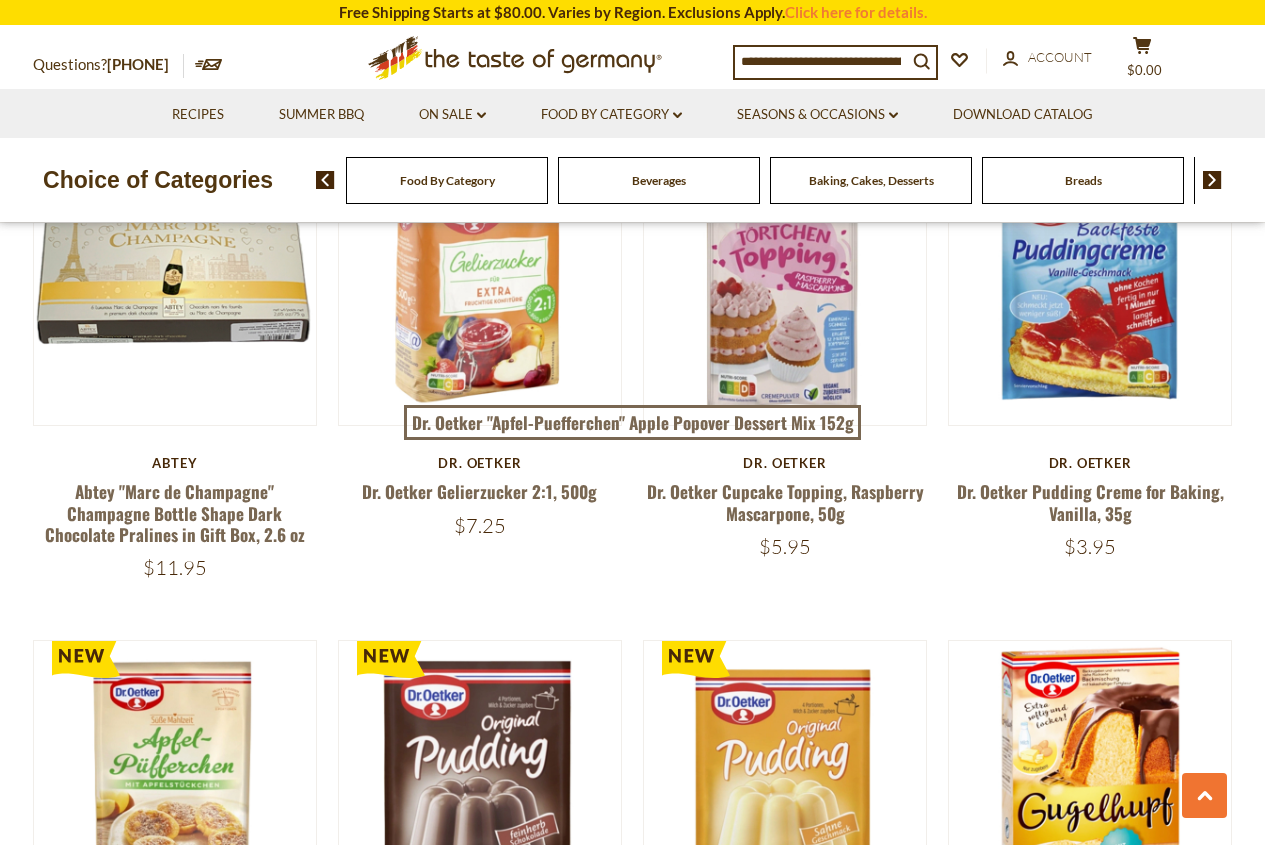 click on "Breads" at bounding box center [1083, 180] 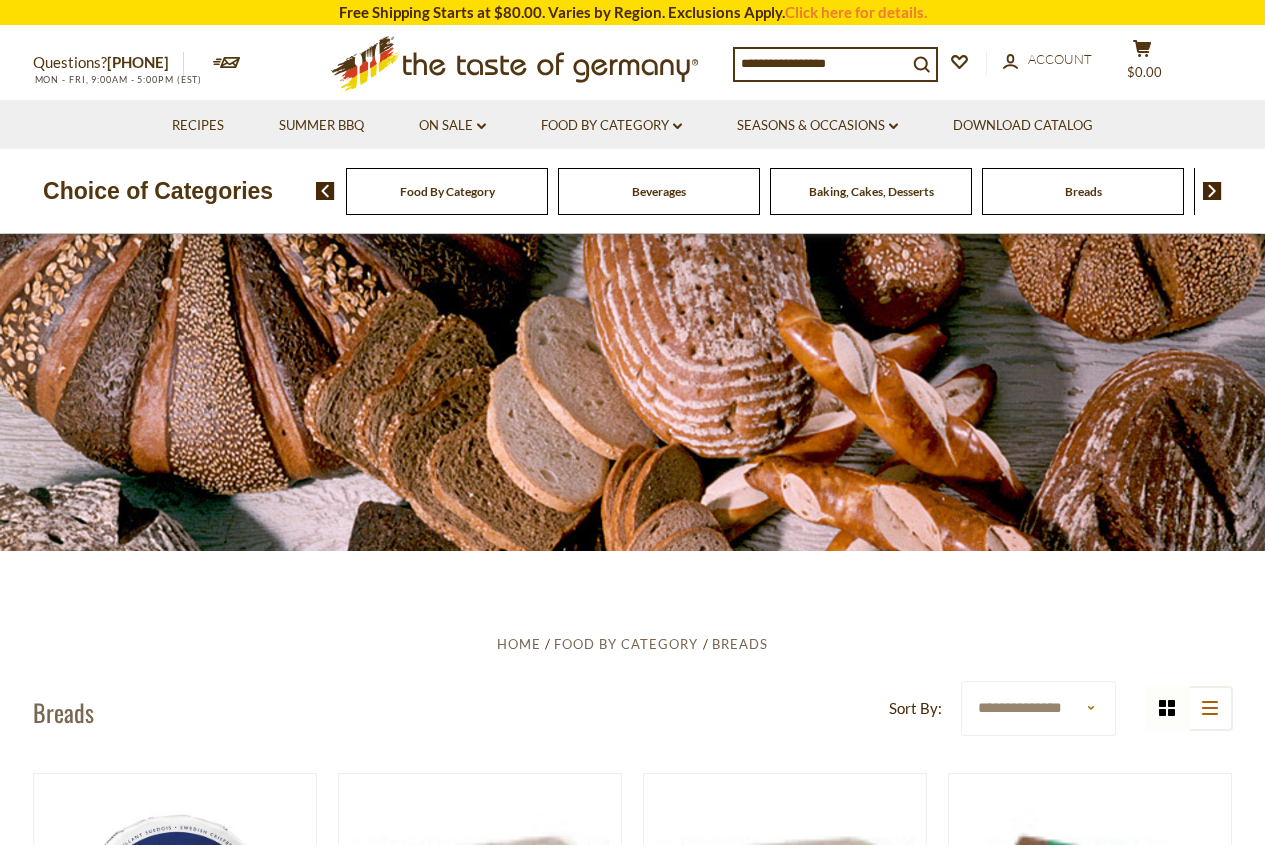 scroll, scrollTop: 0, scrollLeft: 0, axis: both 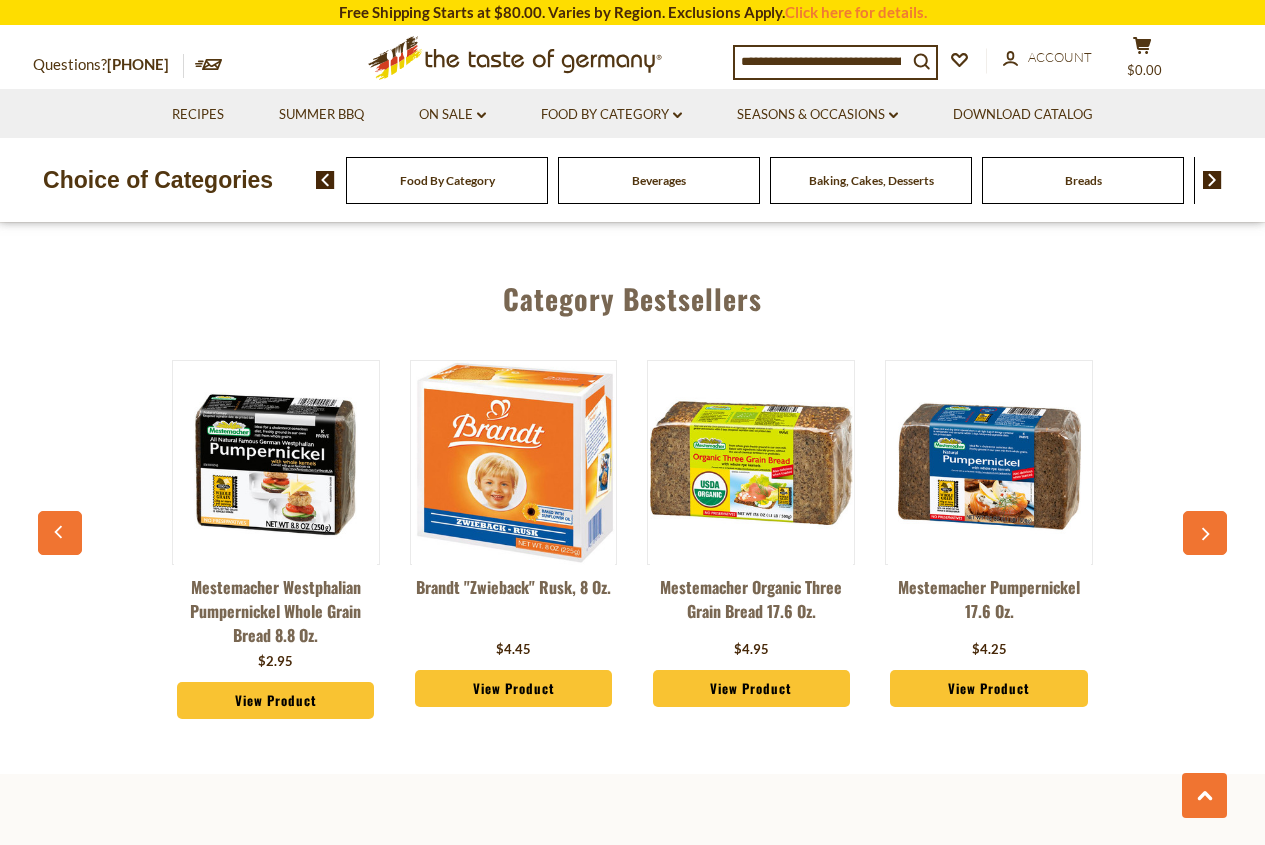 click on "View Product" at bounding box center [513, 689] 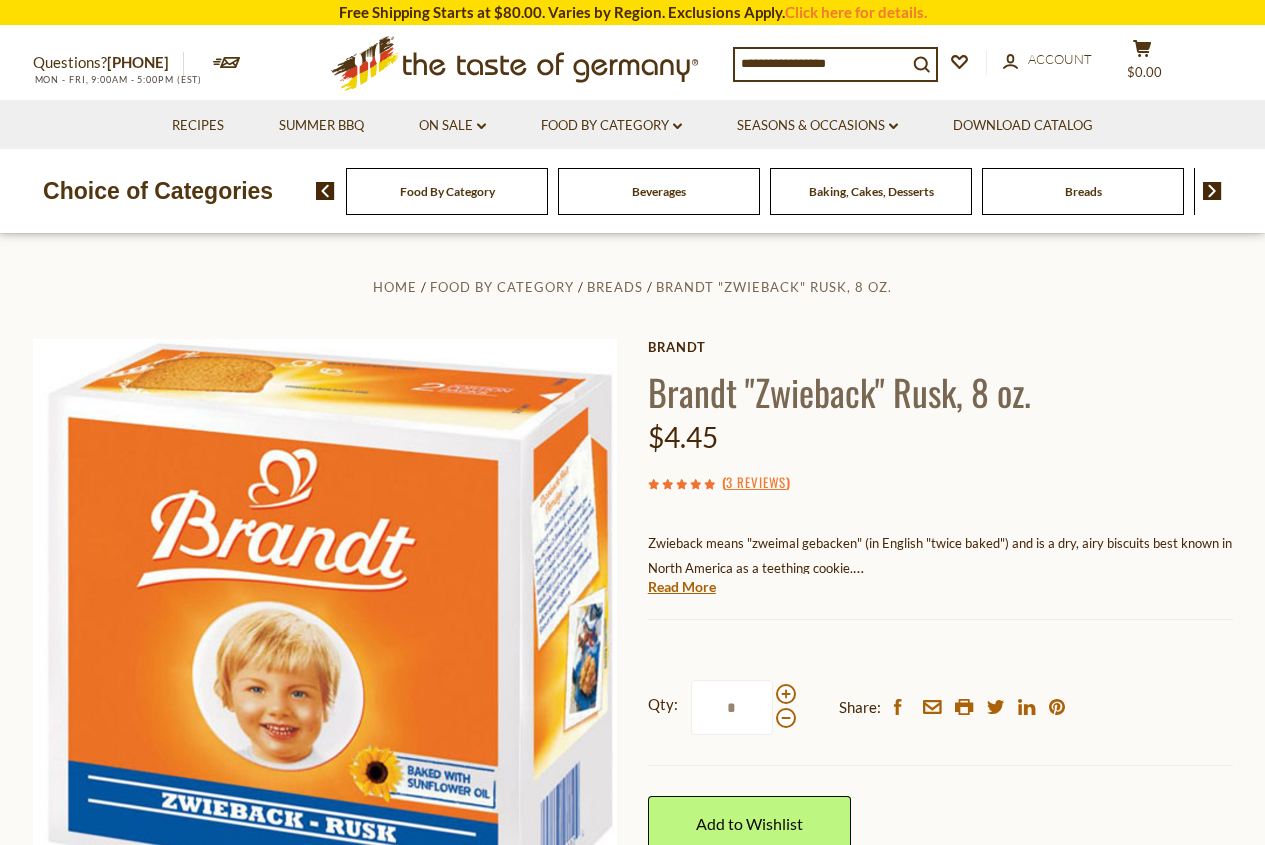 scroll, scrollTop: 0, scrollLeft: 0, axis: both 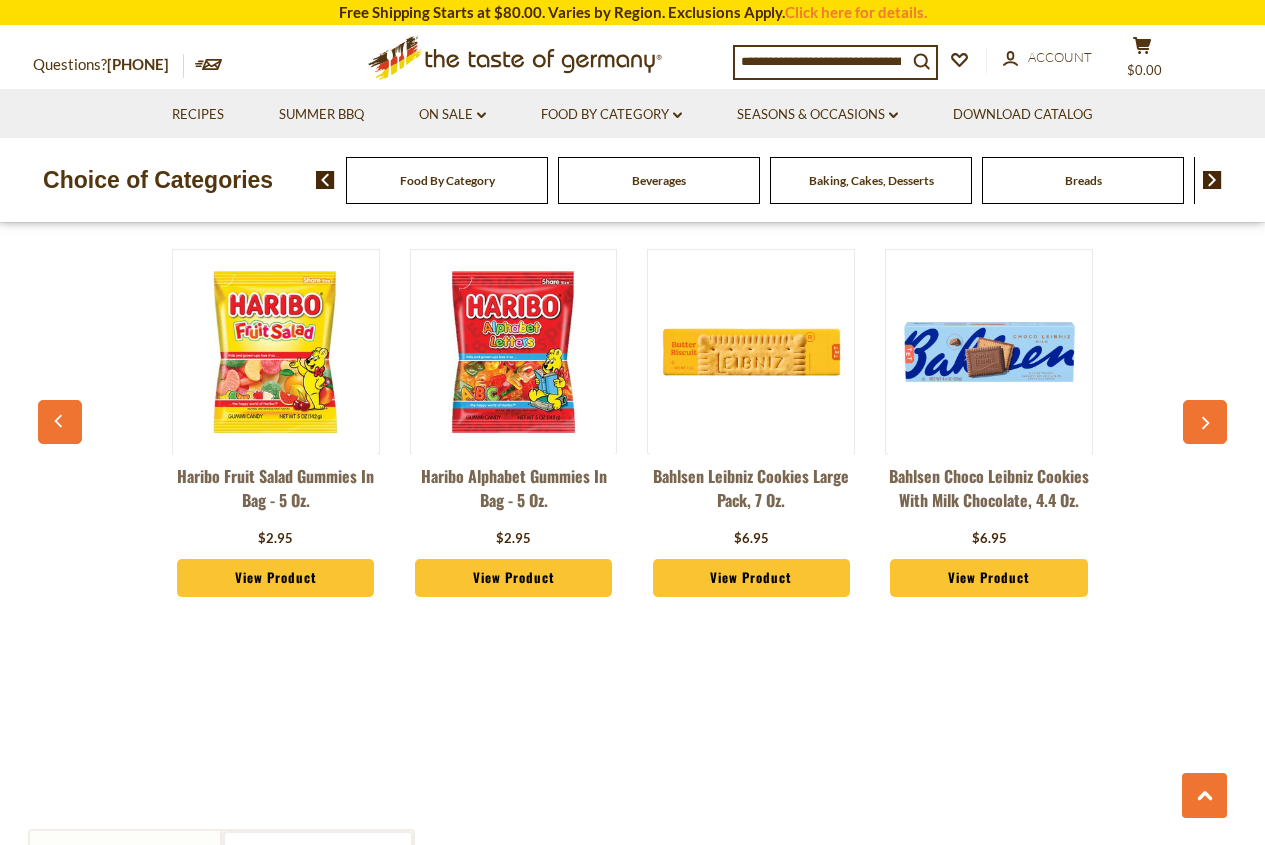 click at bounding box center [1212, 180] 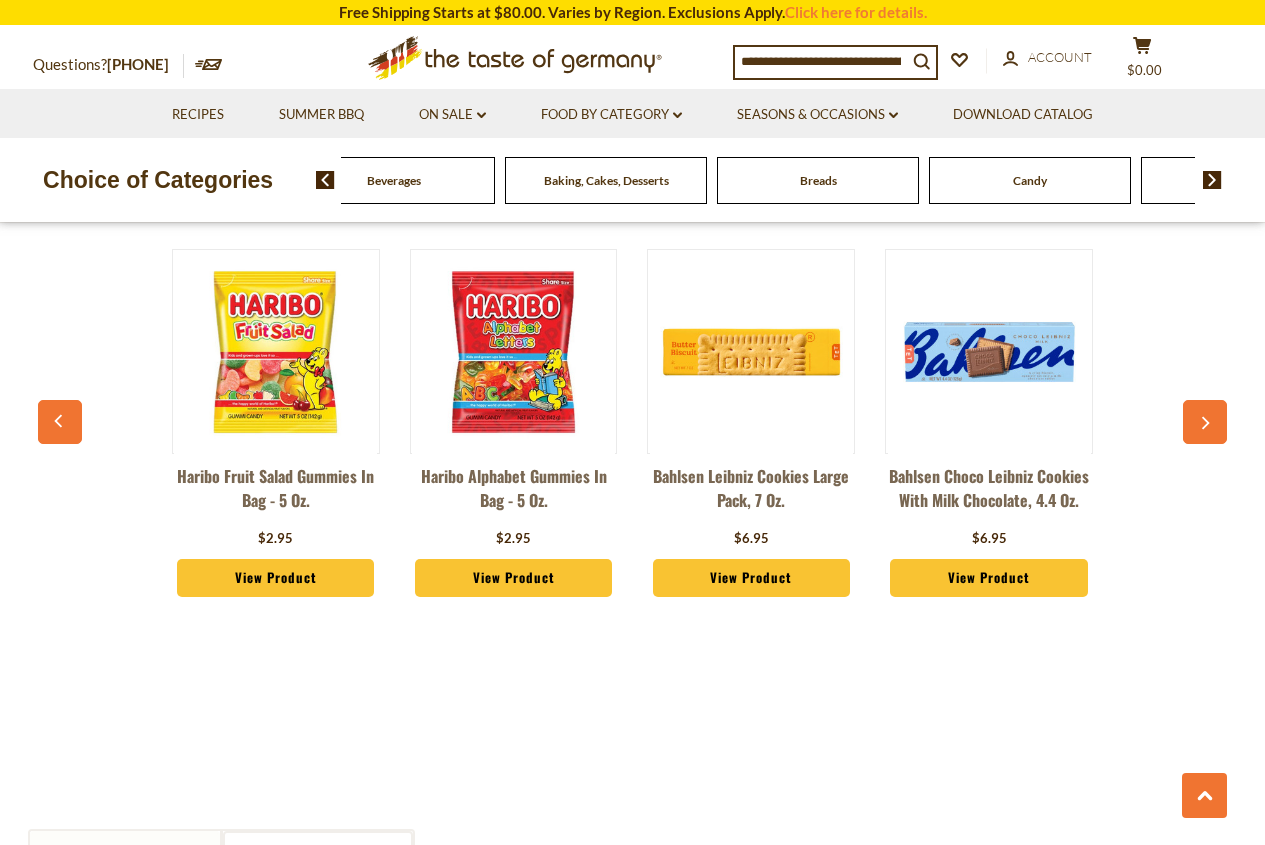 click at bounding box center [1212, 180] 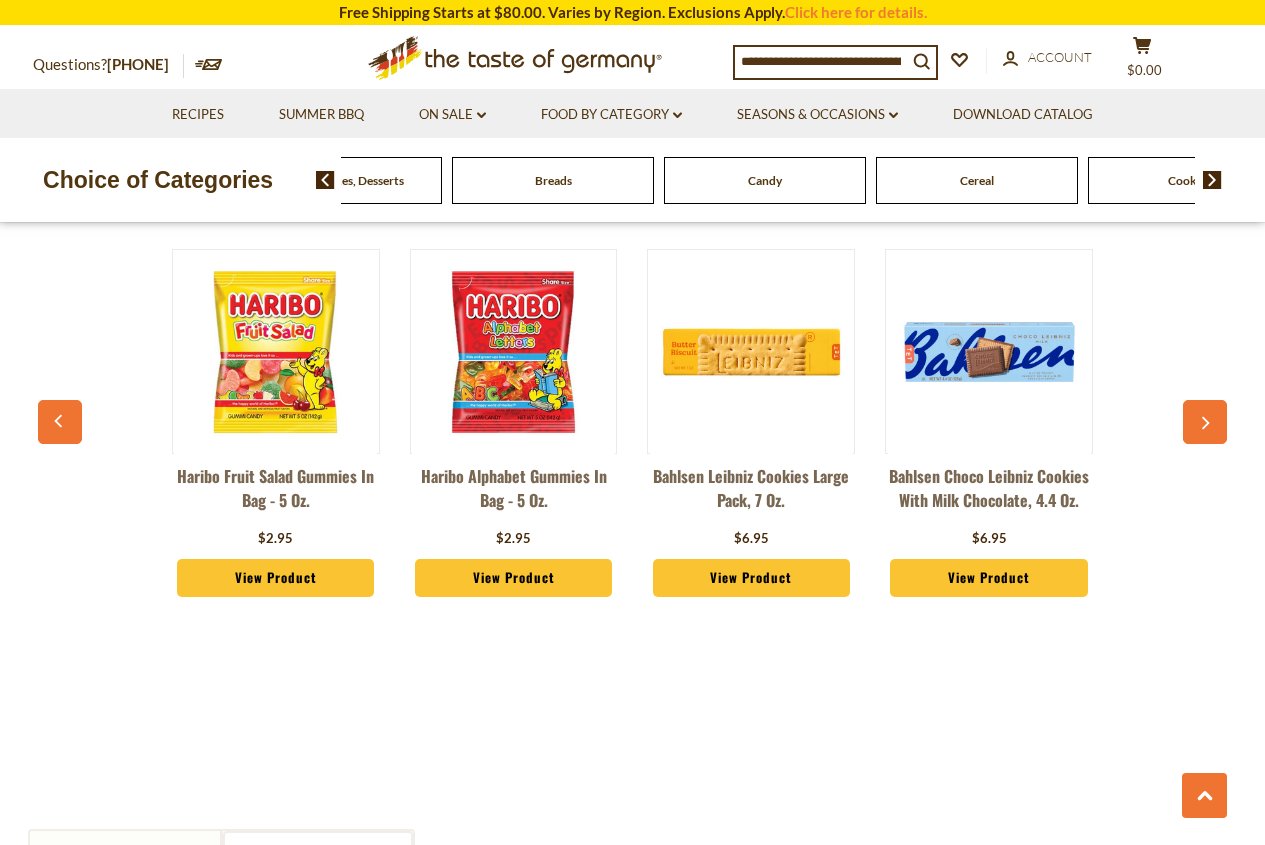 click at bounding box center (1212, 180) 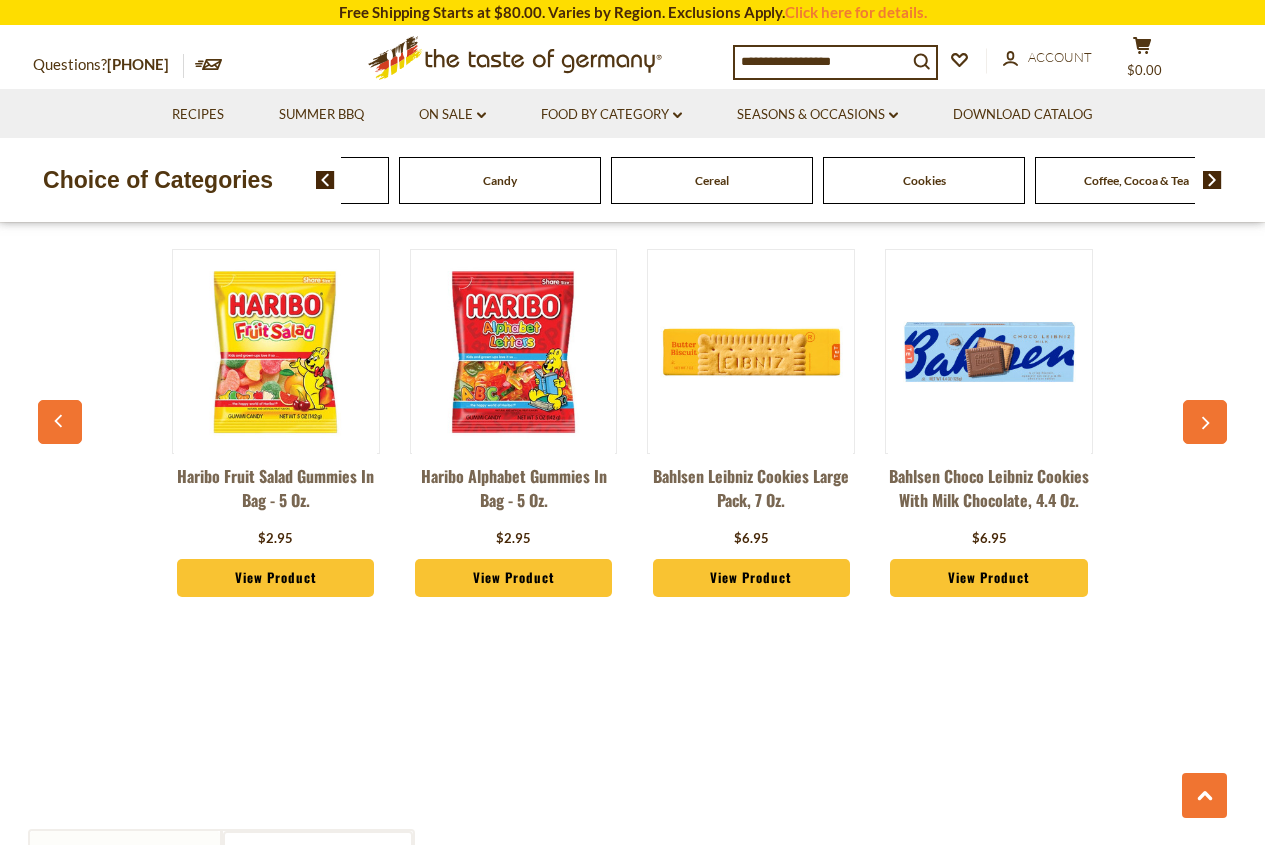 click at bounding box center (1212, 180) 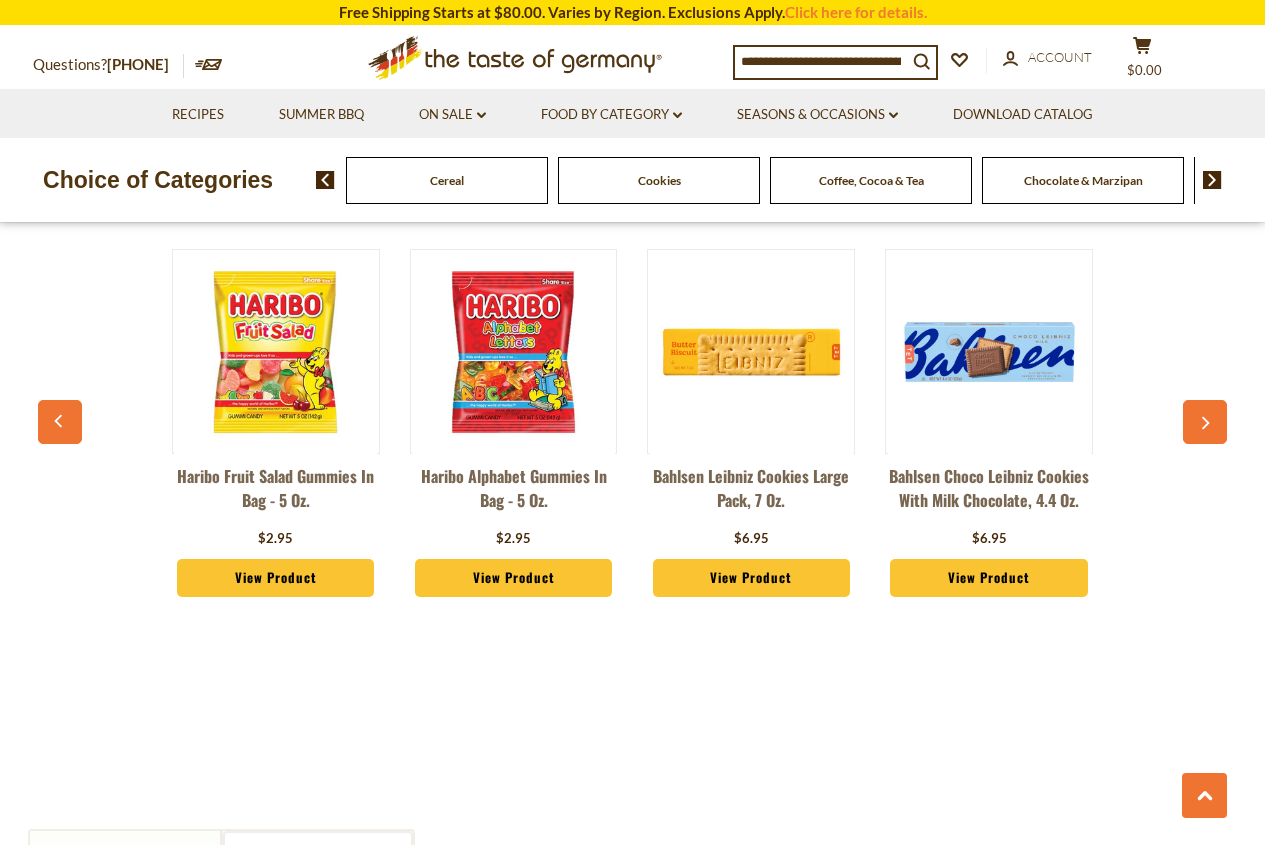 click at bounding box center [1212, 180] 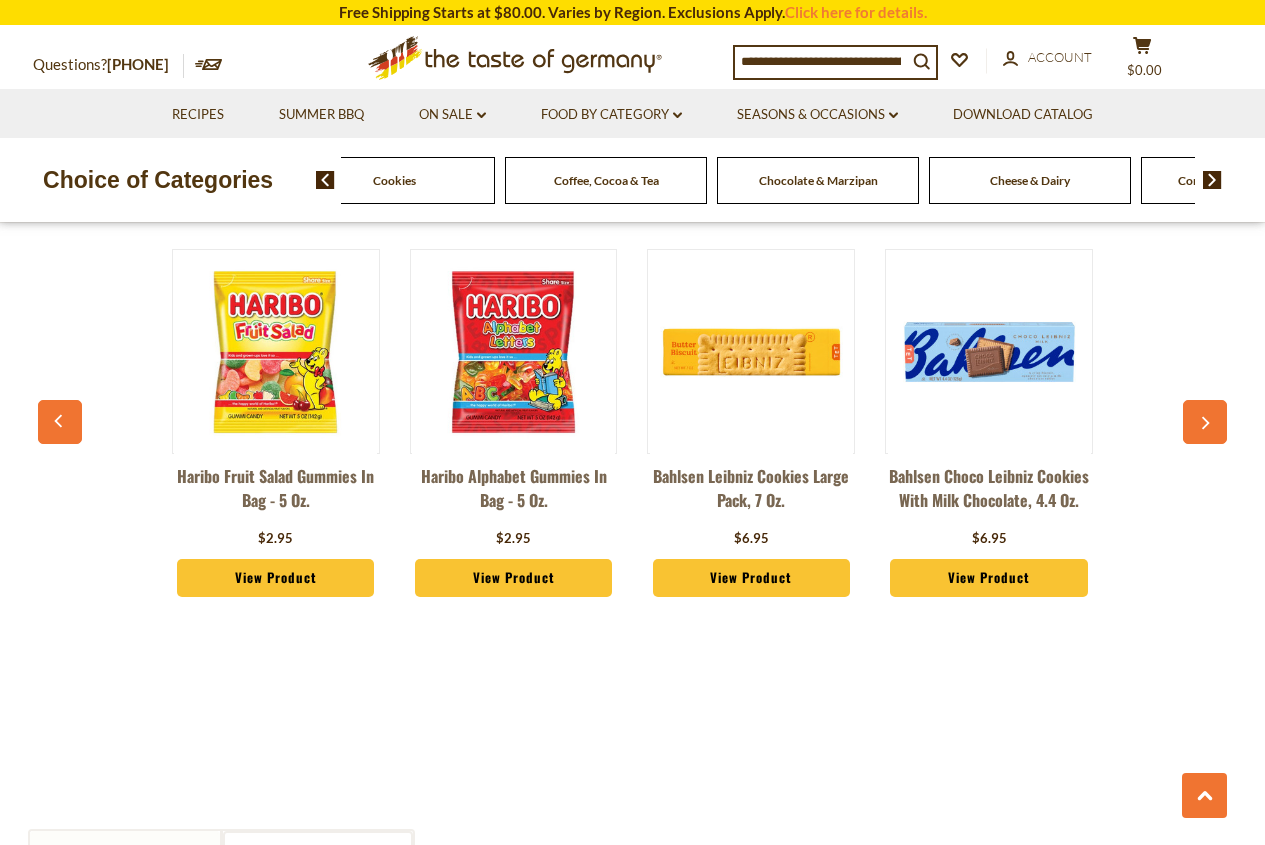 click at bounding box center [1212, 180] 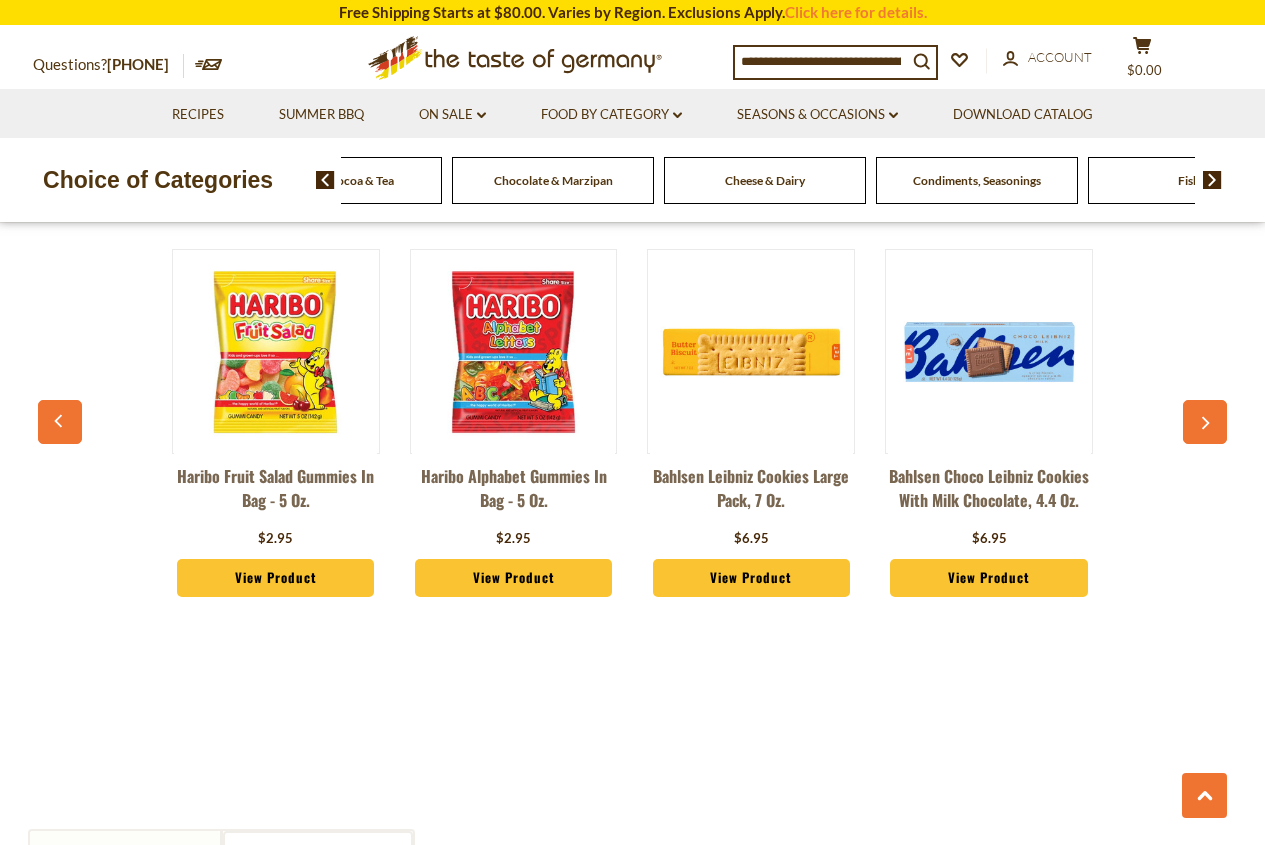 click at bounding box center [1212, 180] 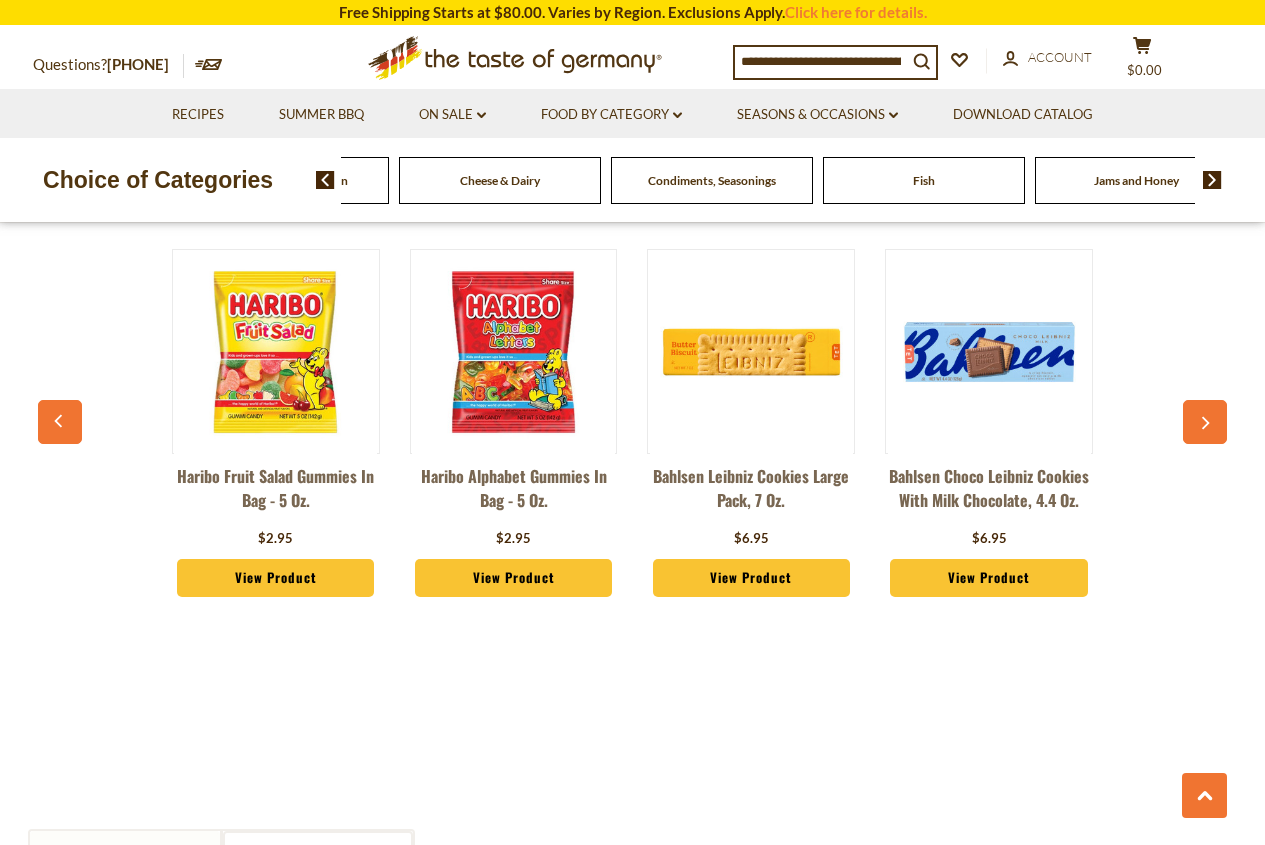 click at bounding box center (1212, 180) 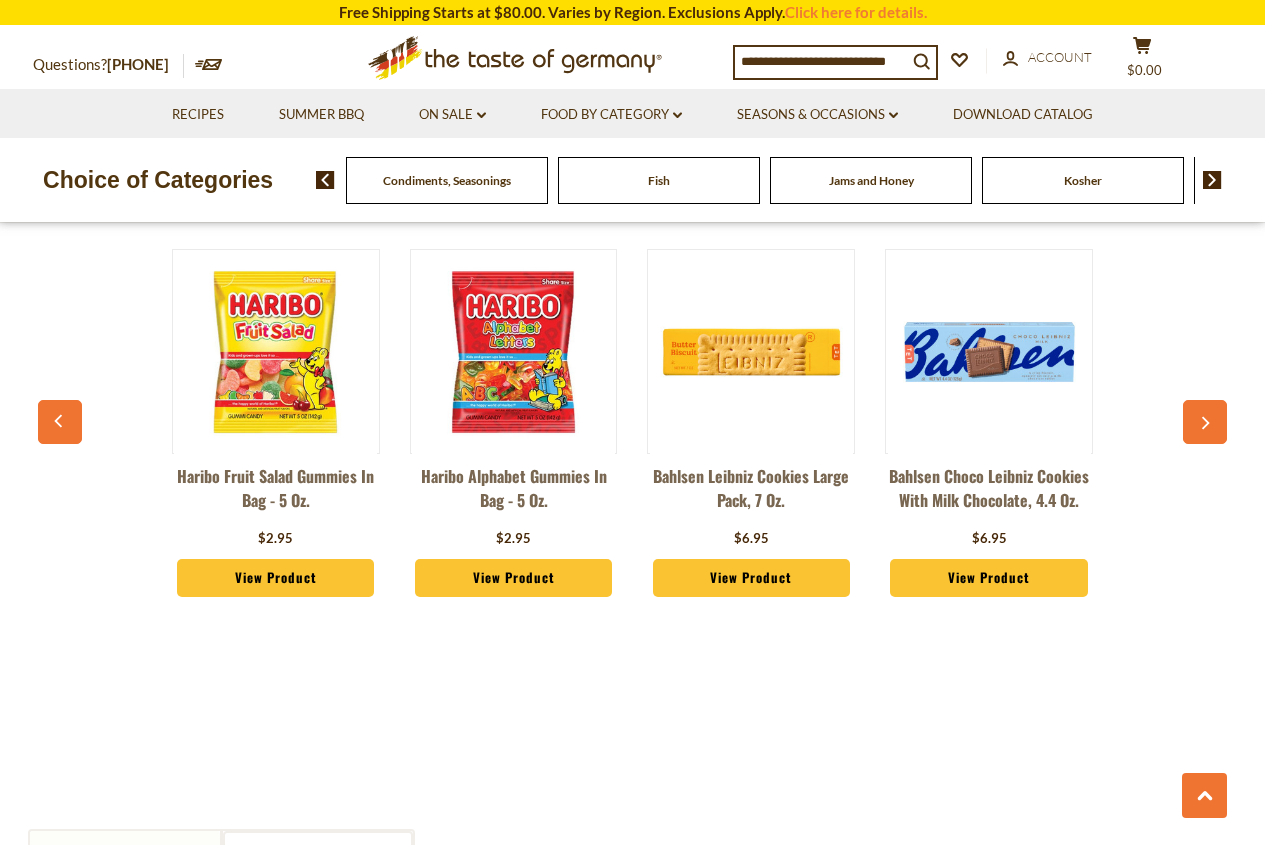 click on "Jams and Honey" at bounding box center [871, 180] 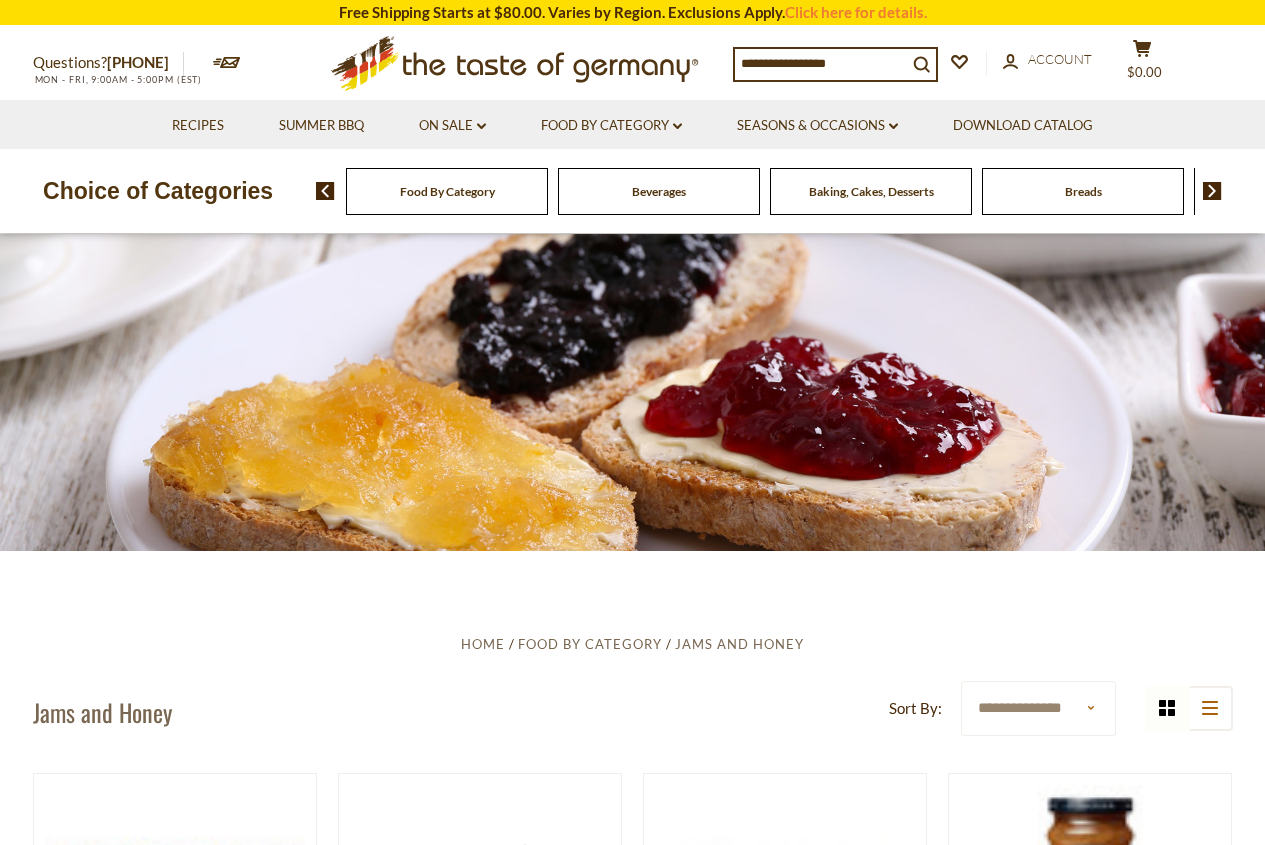 scroll, scrollTop: 0, scrollLeft: 0, axis: both 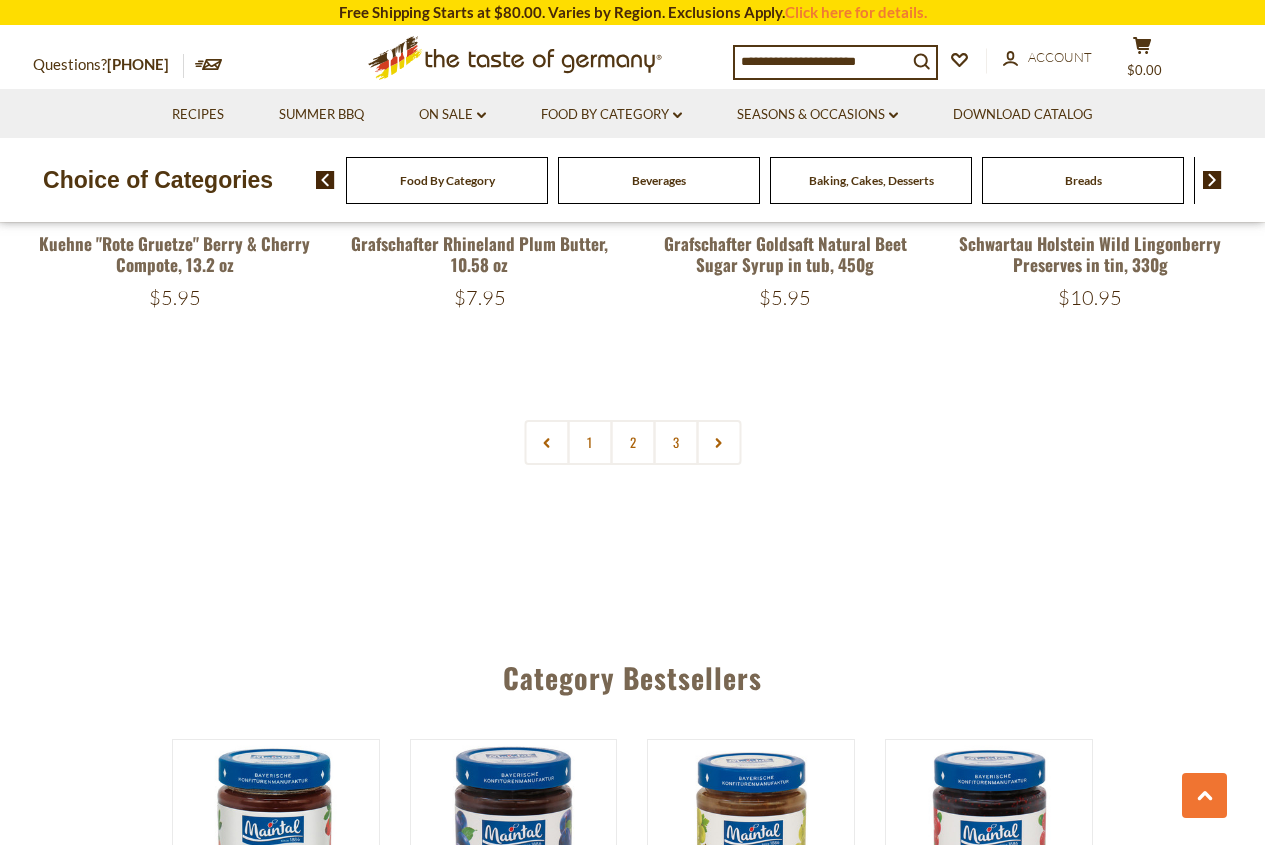 click on "2" at bounding box center [632, 442] 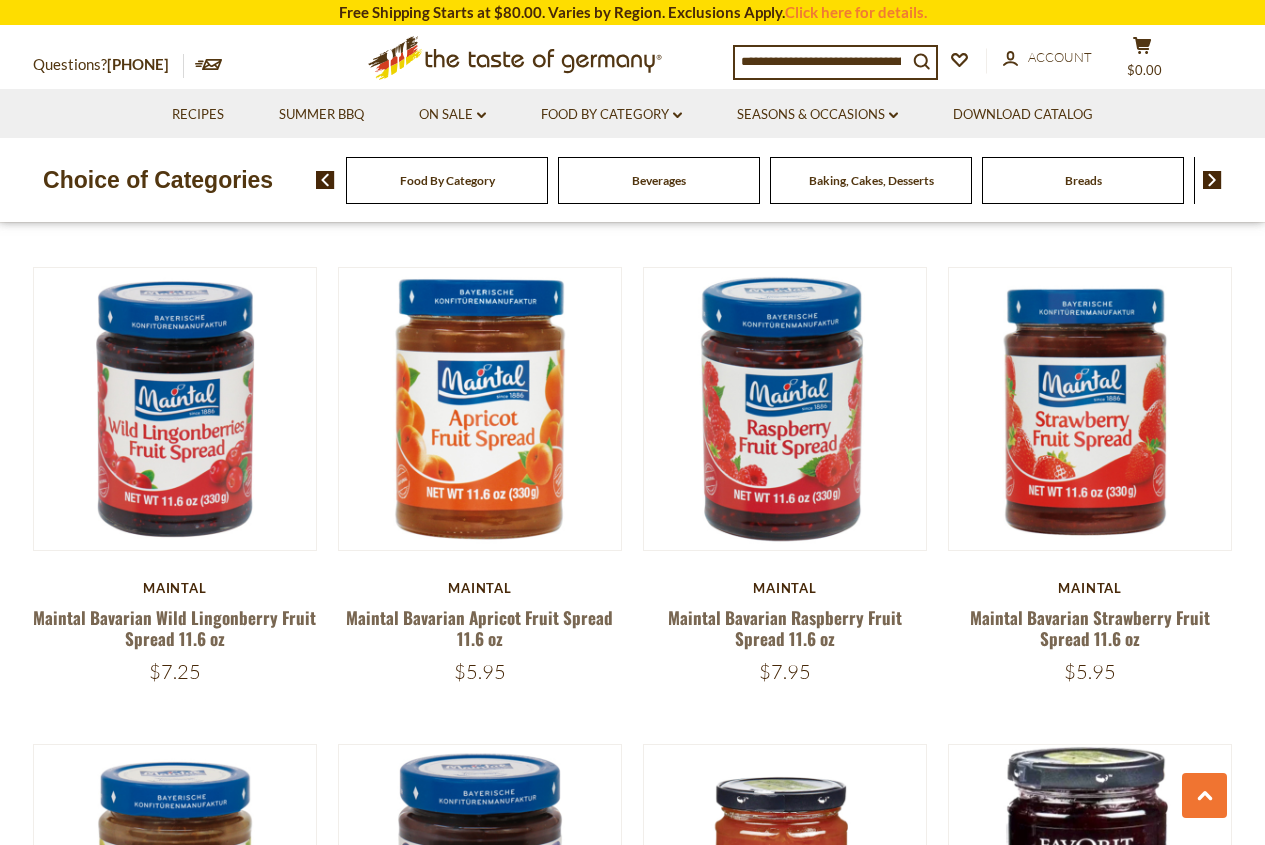 scroll, scrollTop: 3381, scrollLeft: 0, axis: vertical 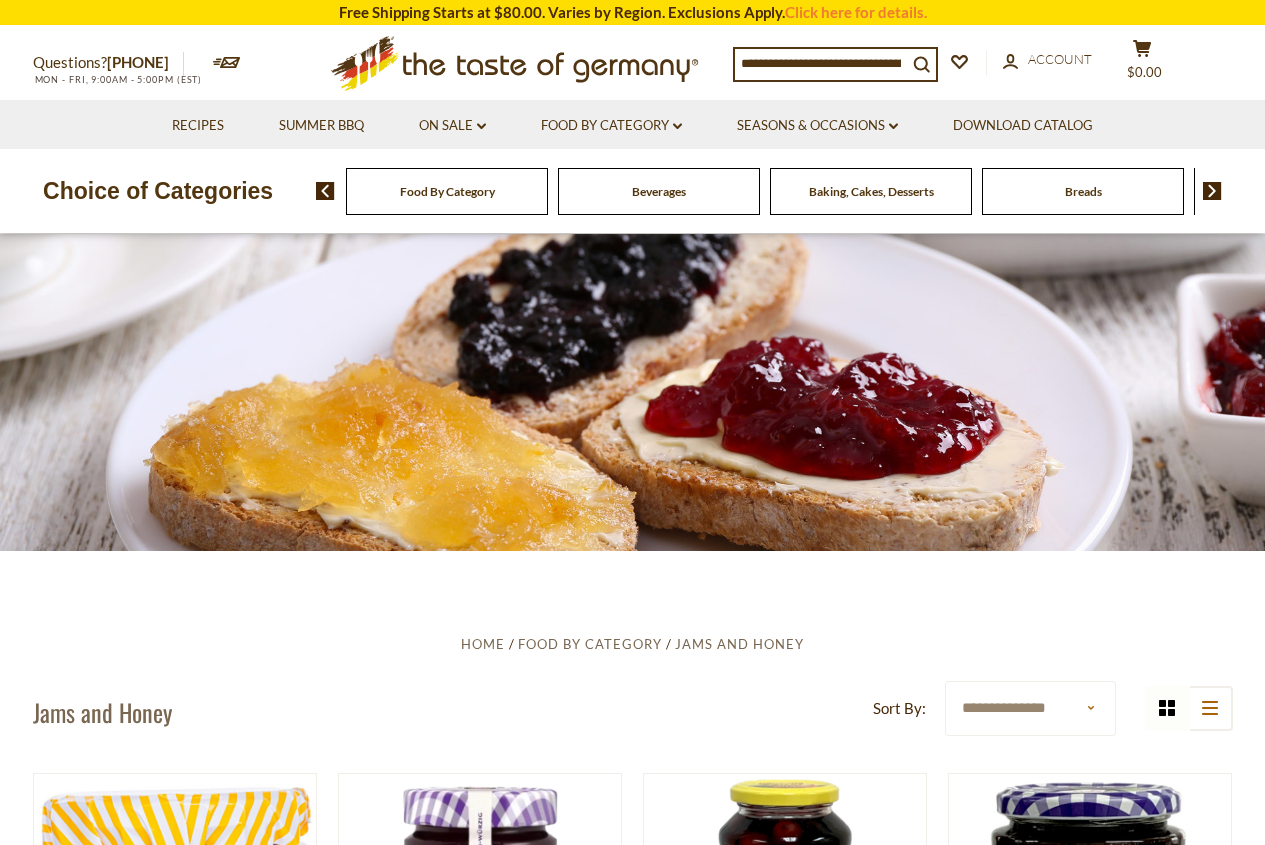 click at bounding box center (1212, 191) 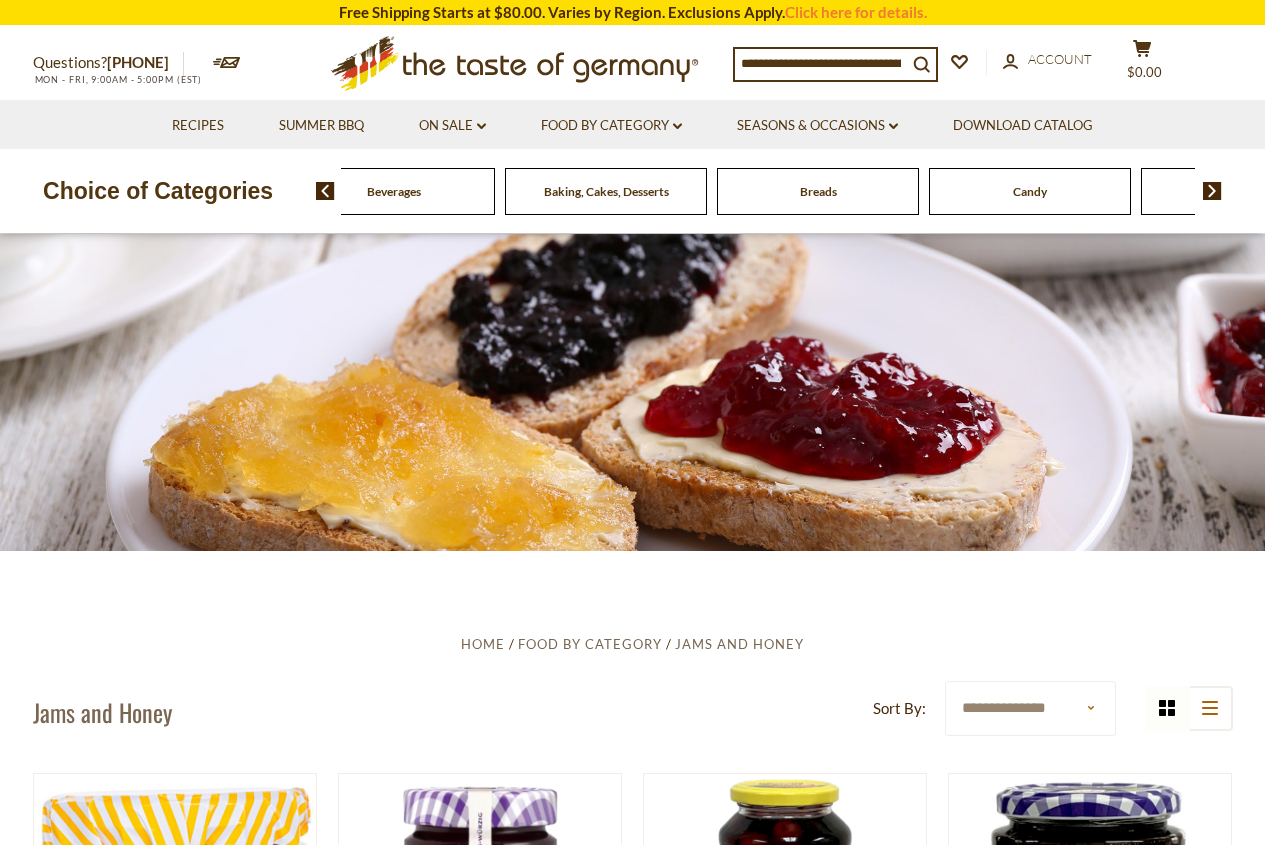 click at bounding box center [1212, 191] 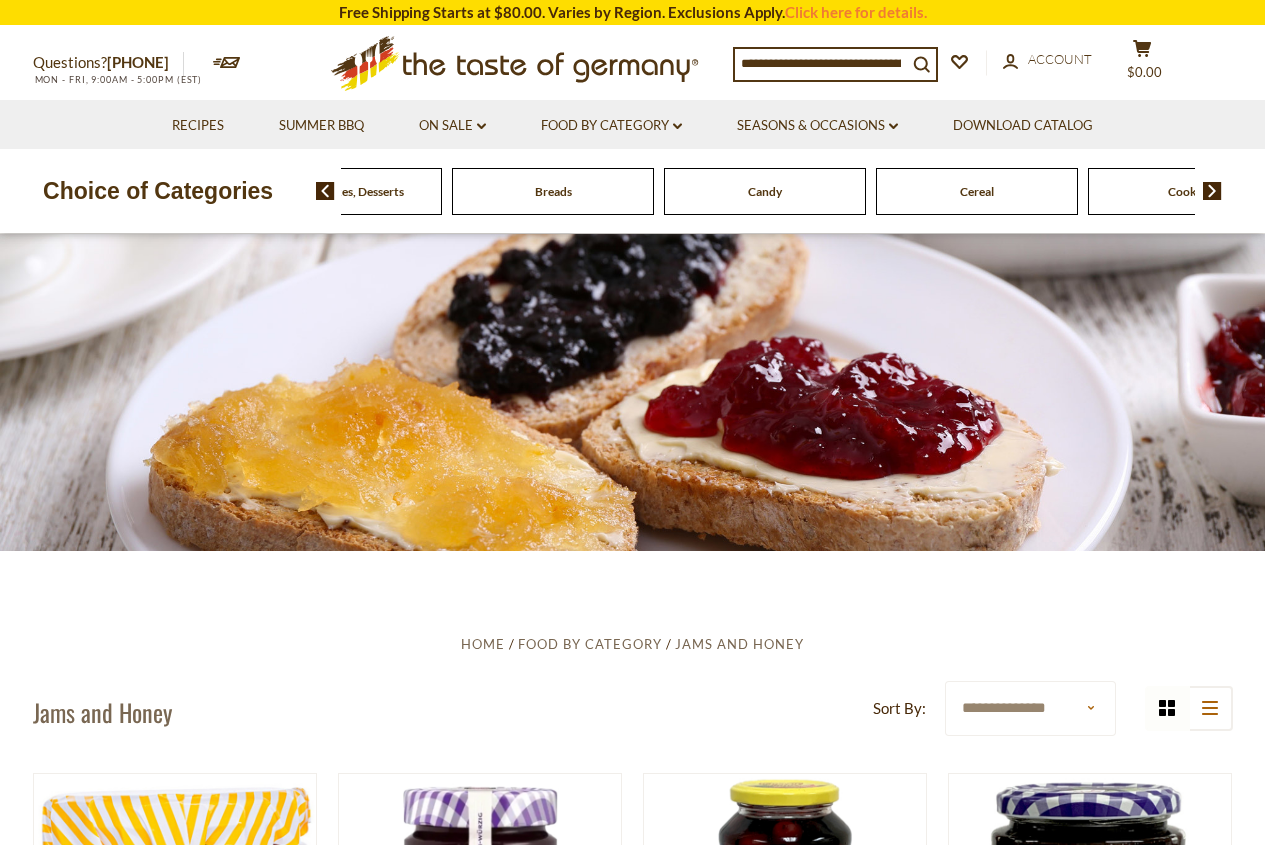 click at bounding box center (1212, 191) 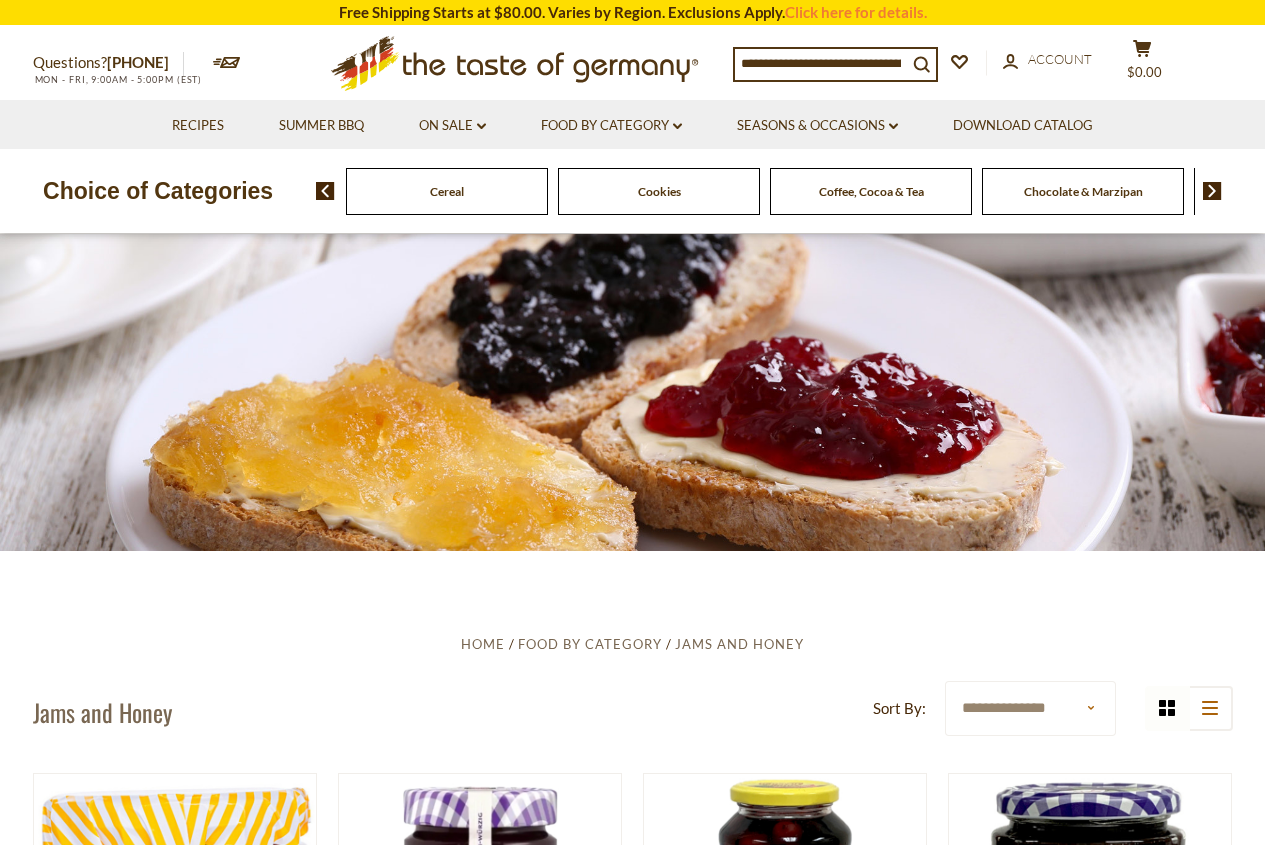 click at bounding box center (1212, 191) 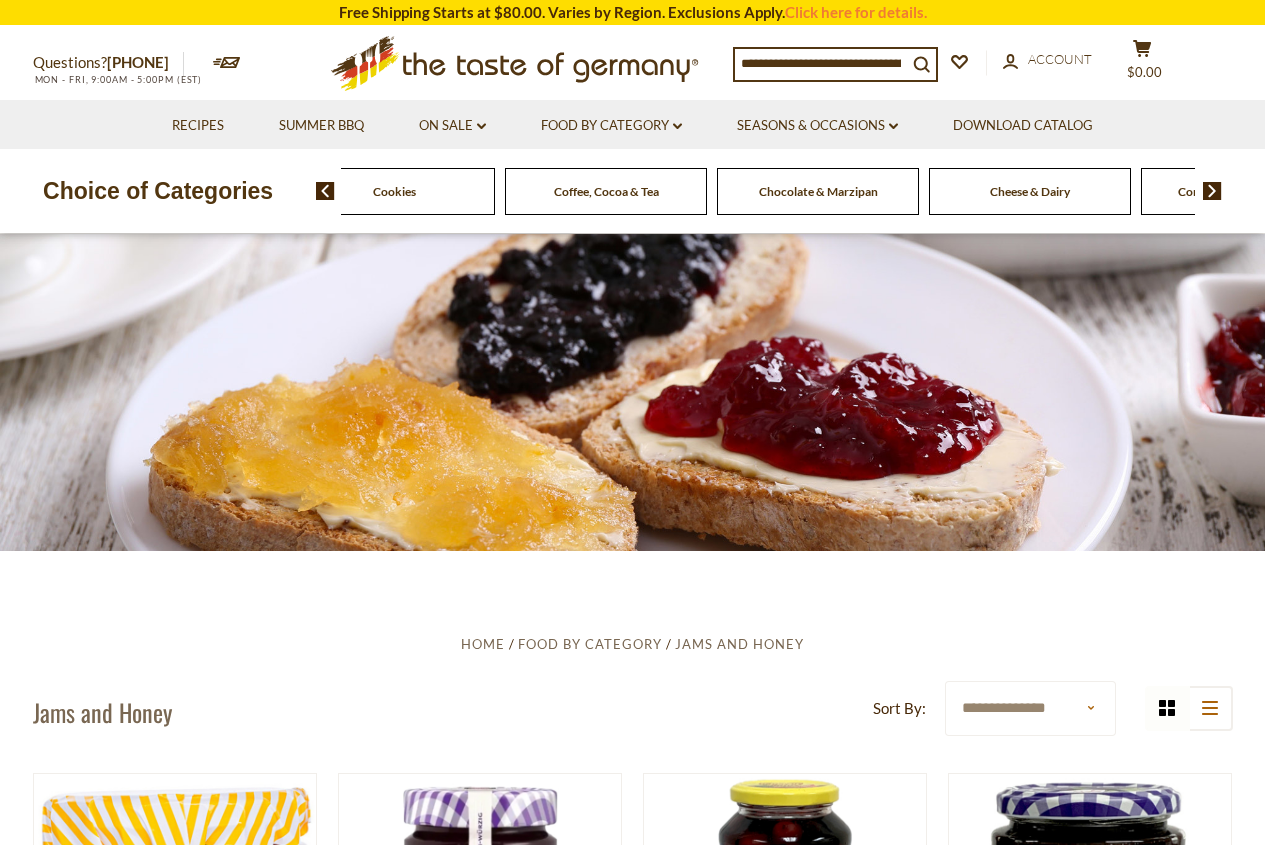 click at bounding box center (1212, 191) 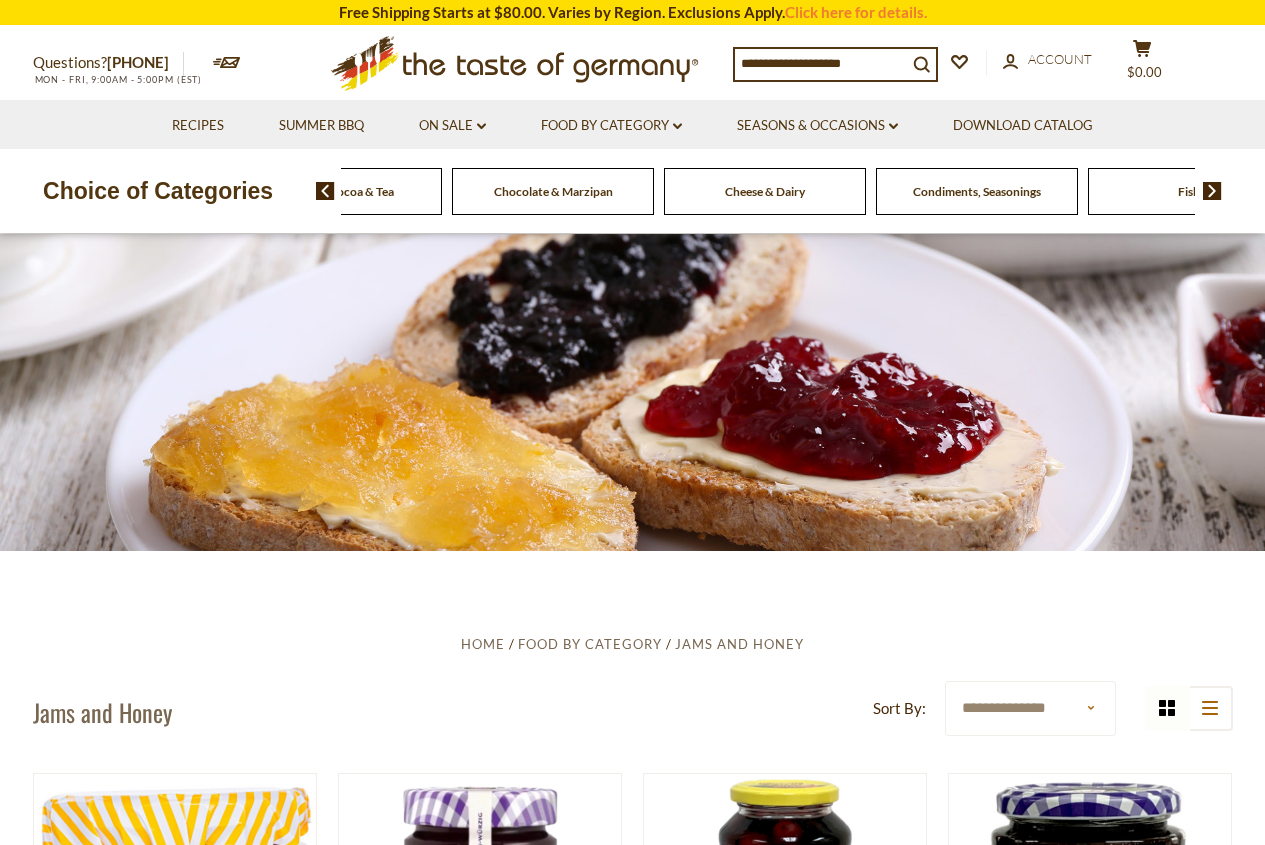 click at bounding box center [1212, 191] 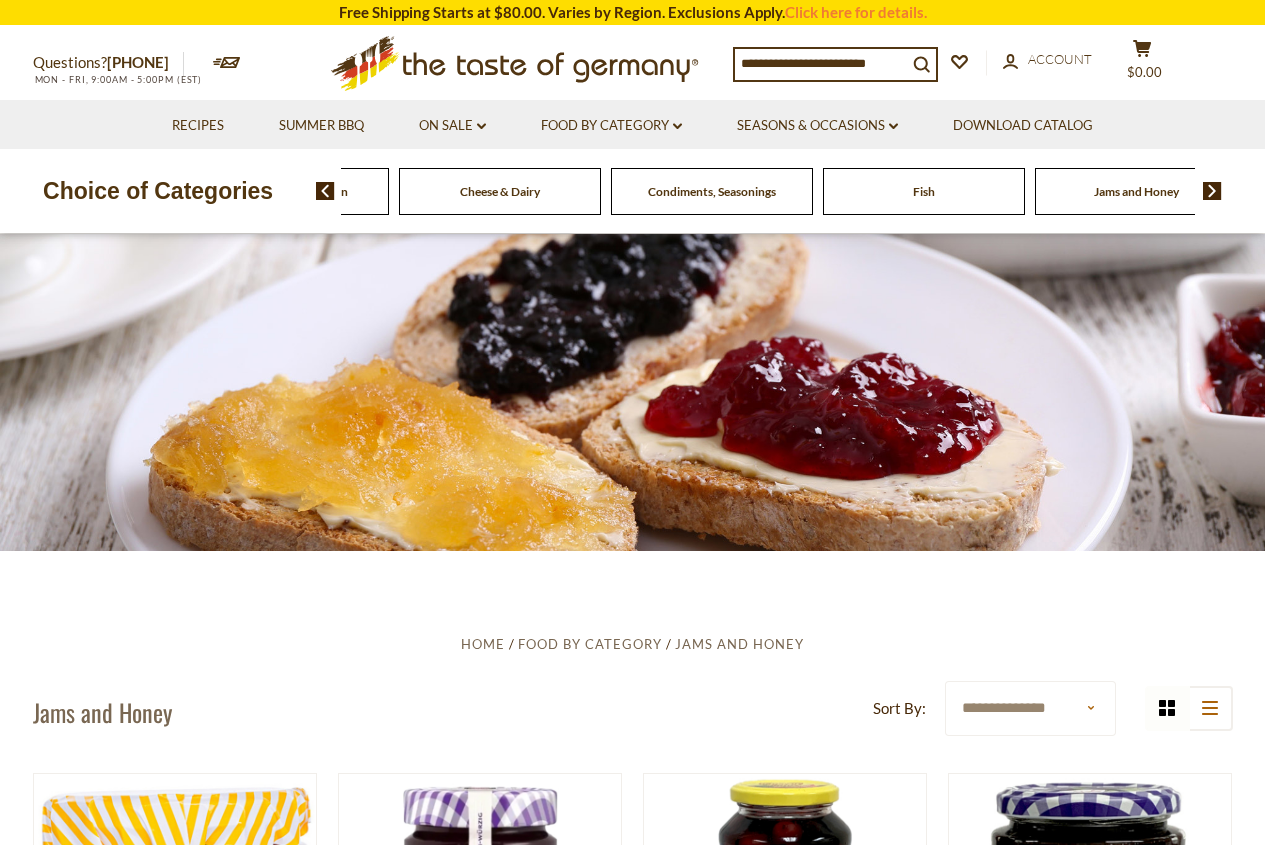 click at bounding box center (1212, 191) 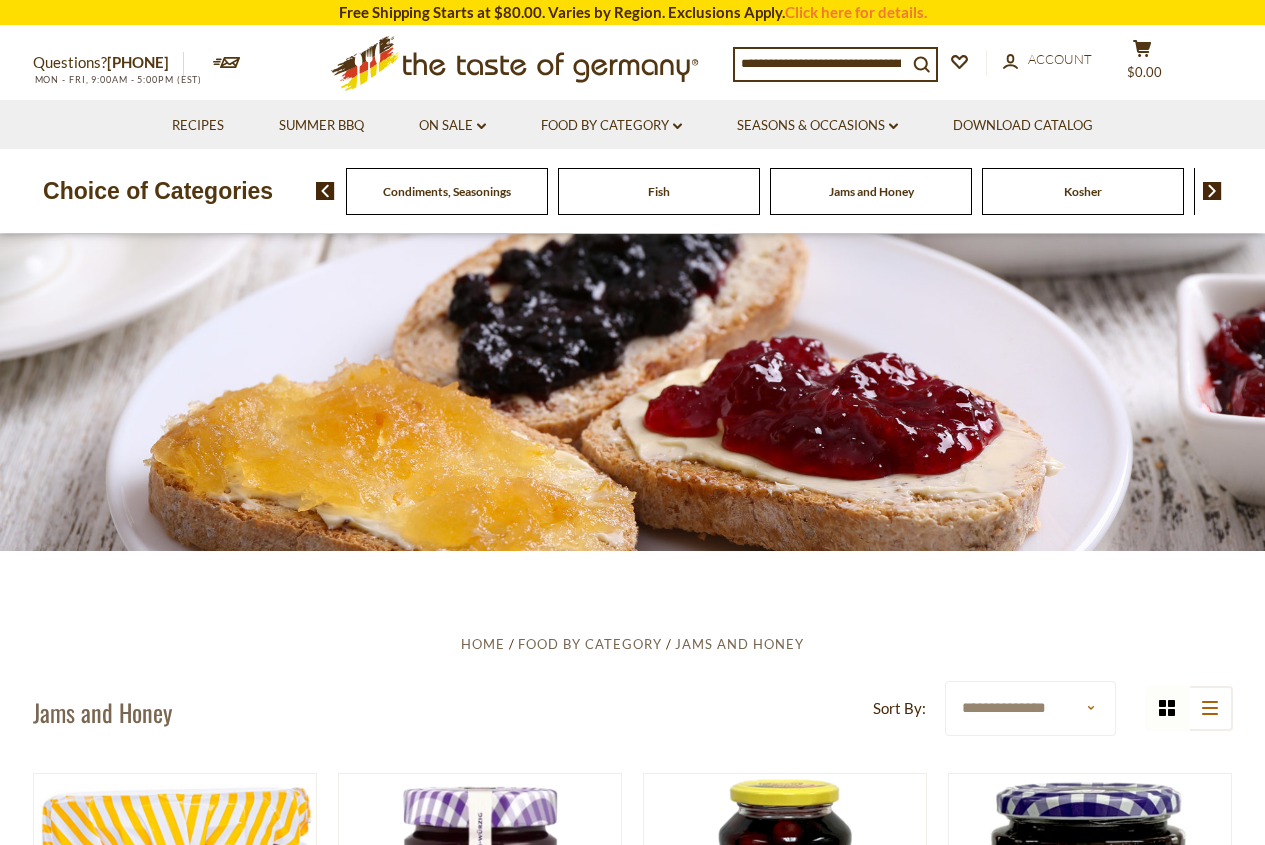 click at bounding box center [1212, 191] 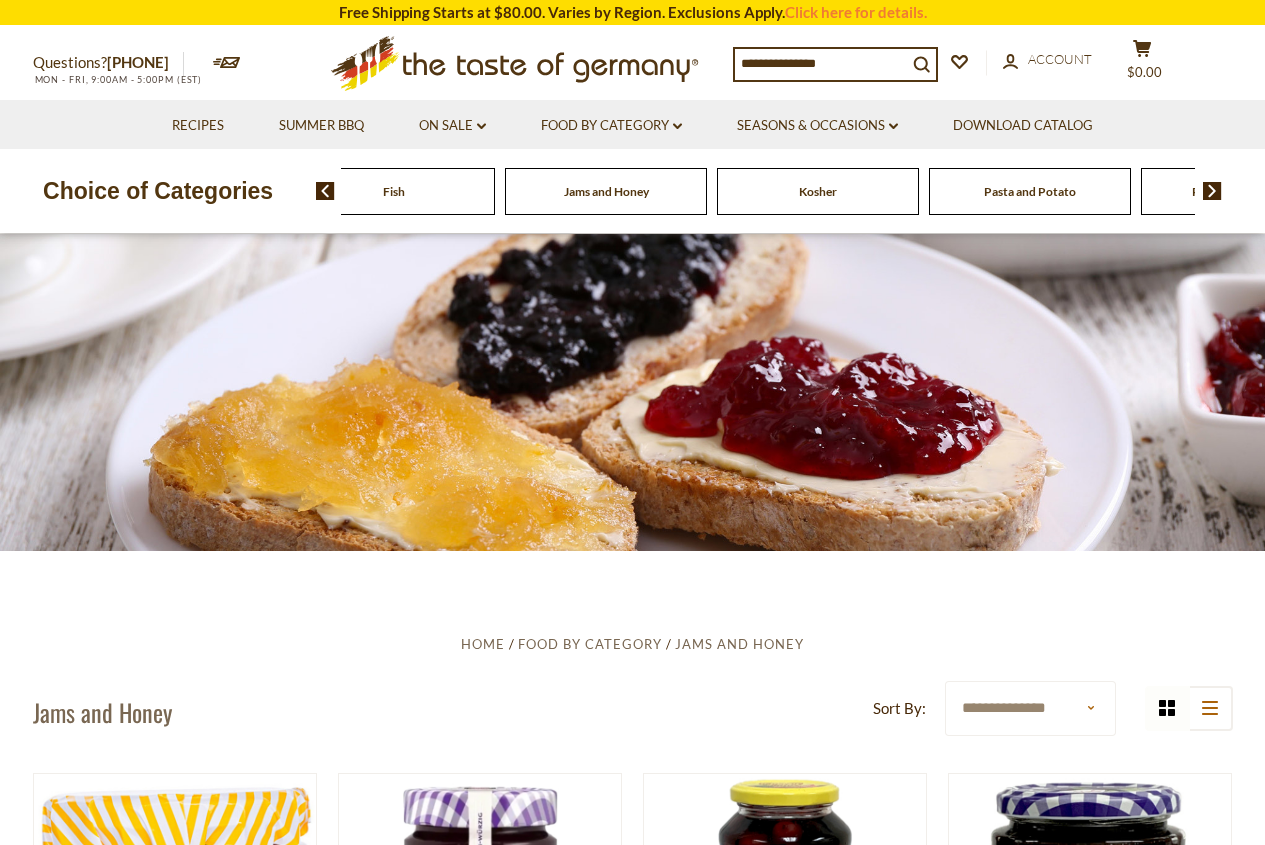 click at bounding box center (1212, 191) 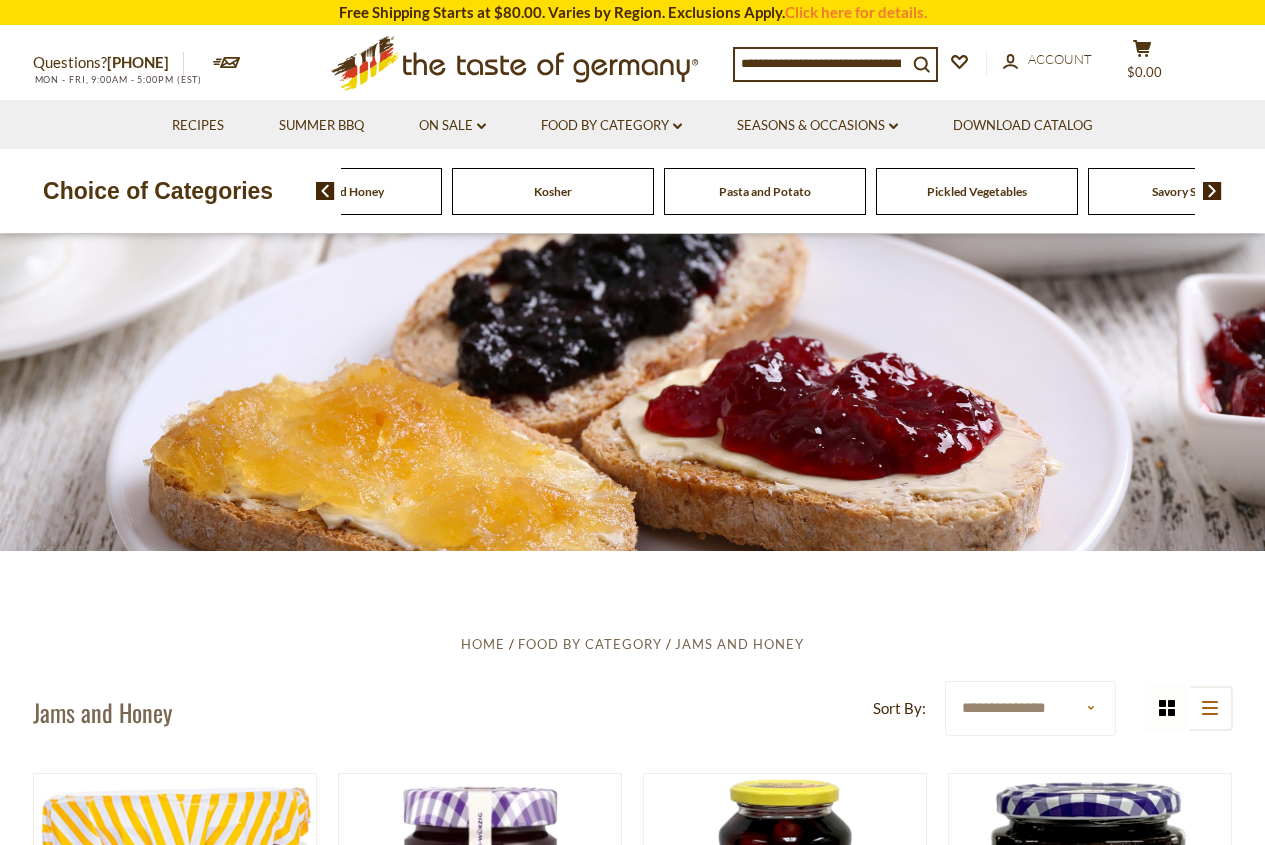 click at bounding box center [1212, 191] 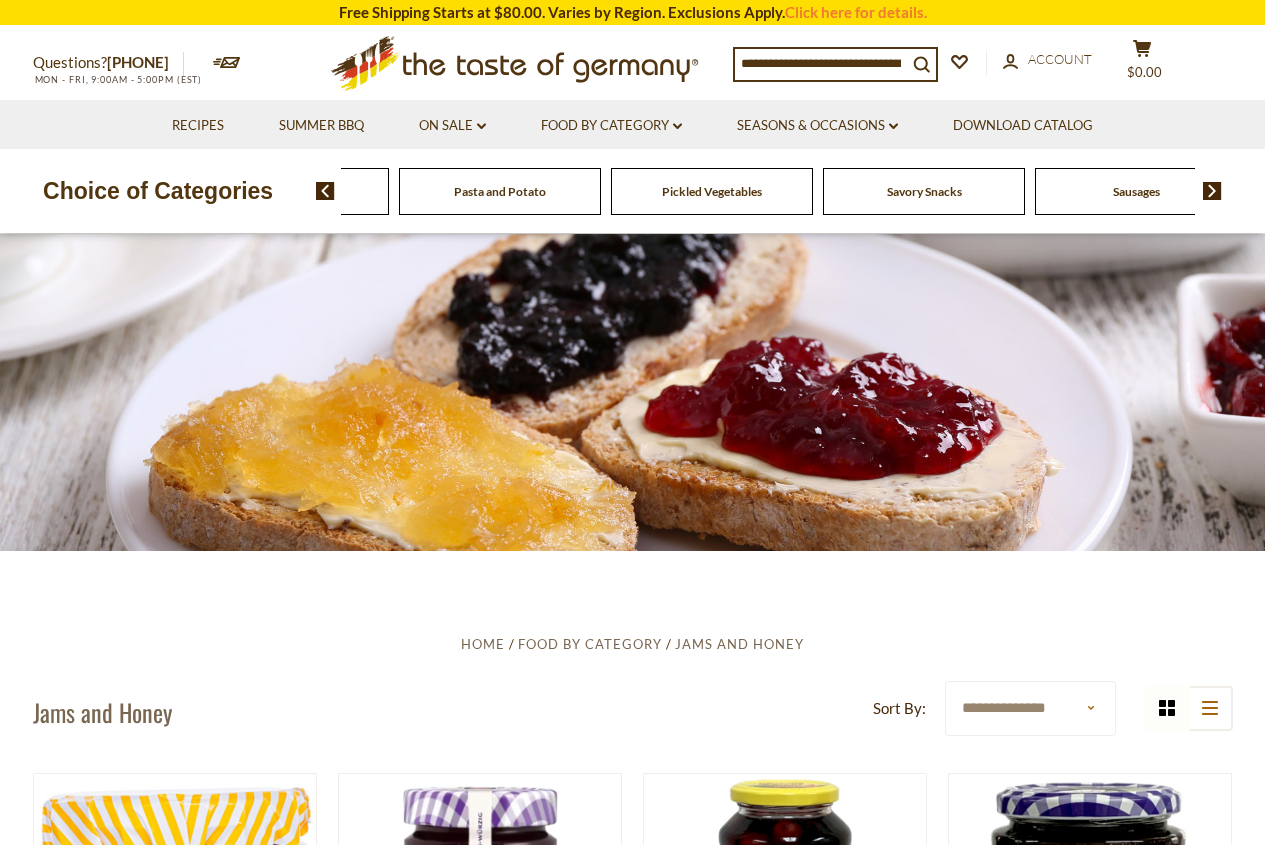 click at bounding box center (1212, 191) 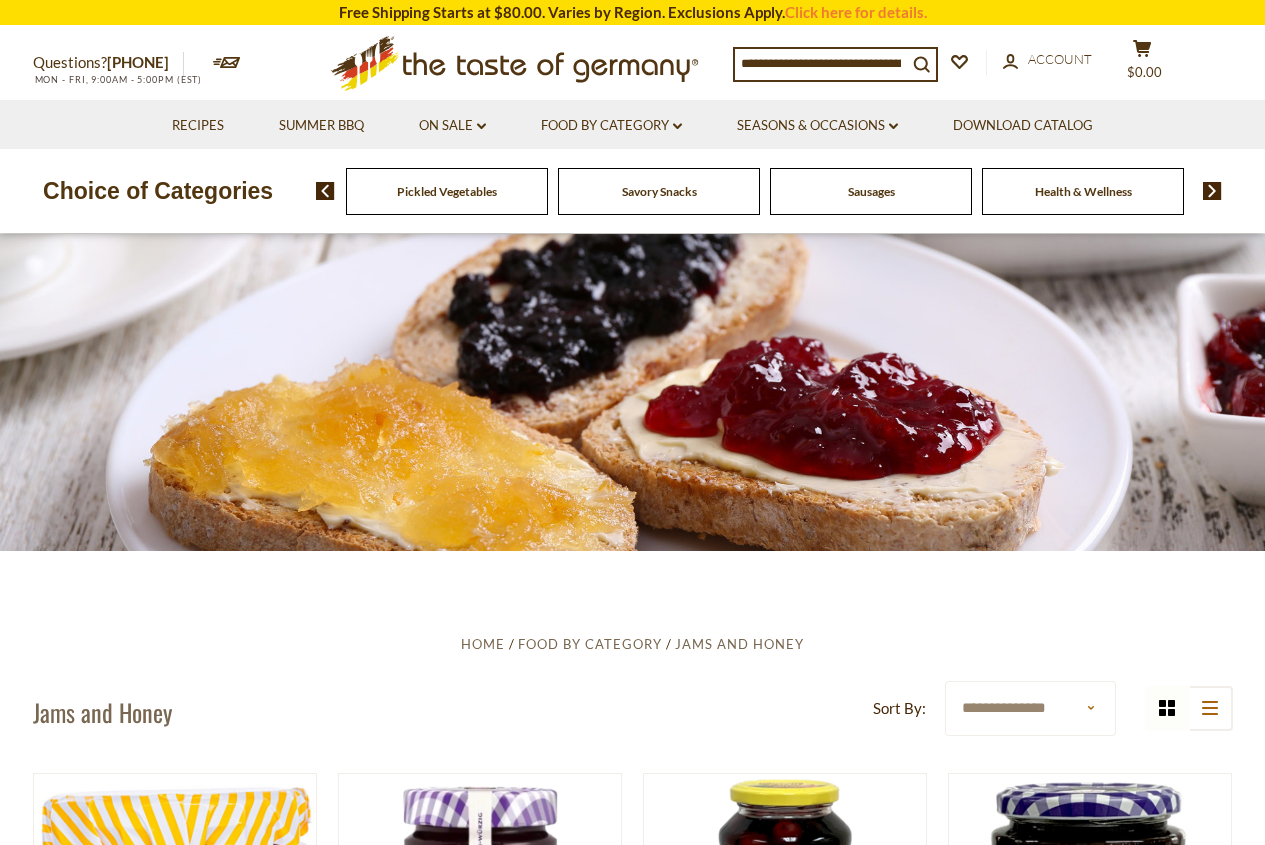 click at bounding box center [1212, 191] 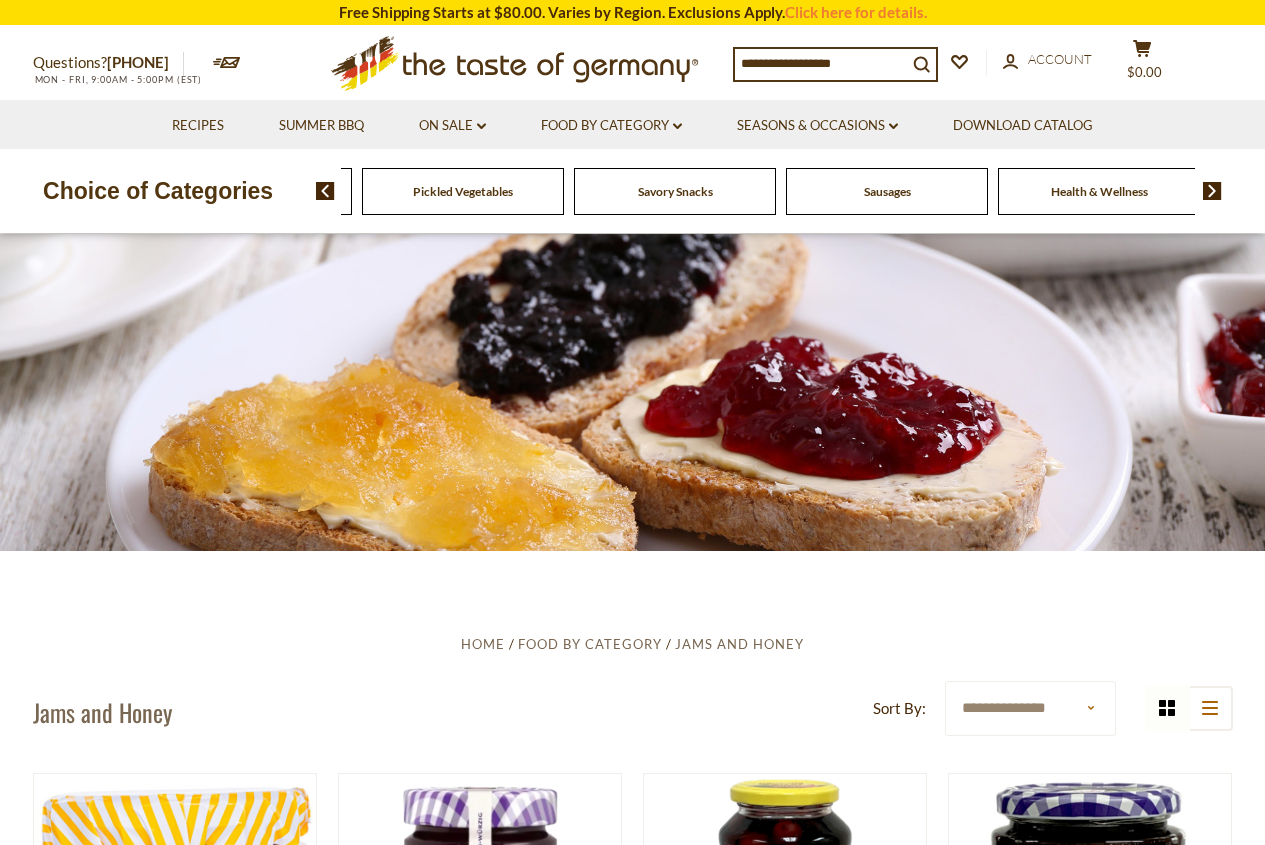 click on "Savory Snacks" at bounding box center (675, 191) 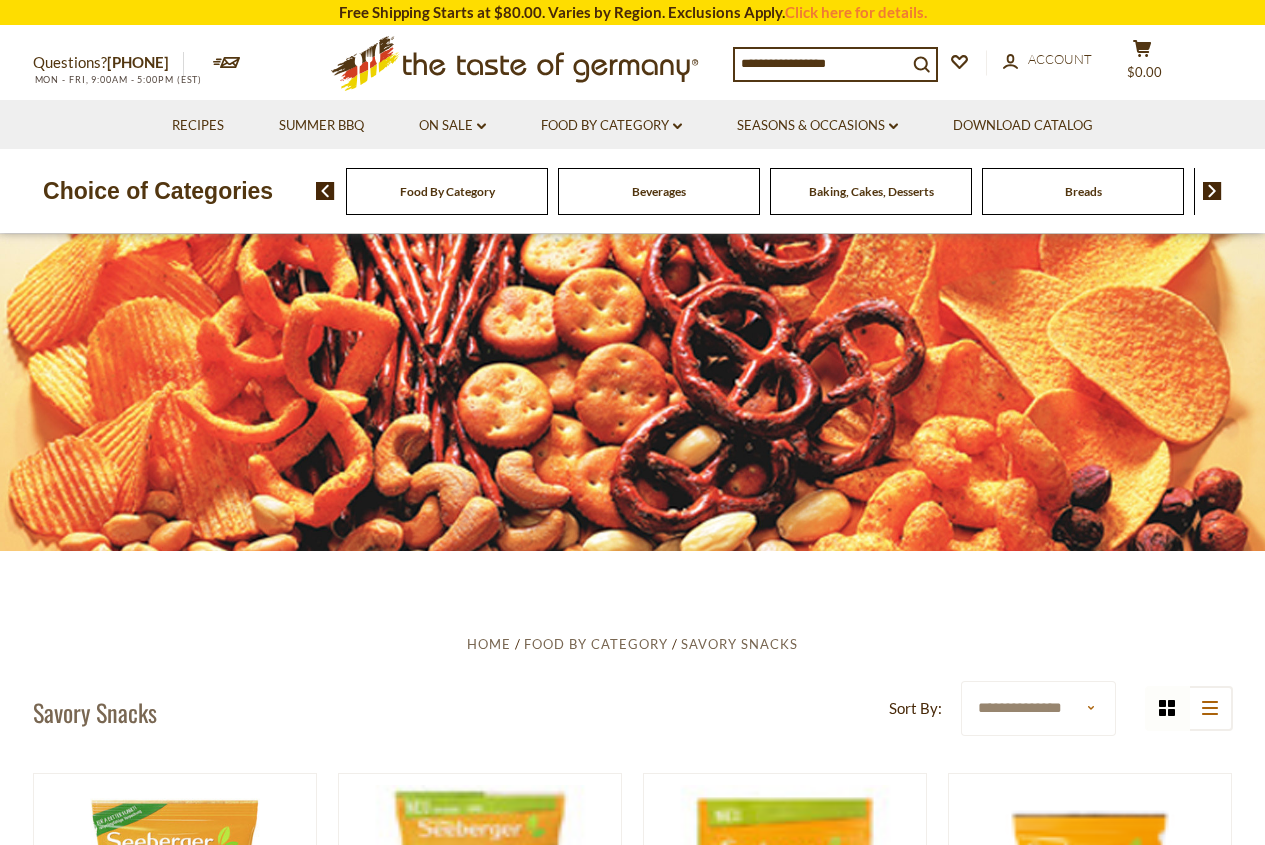 scroll, scrollTop: 0, scrollLeft: 0, axis: both 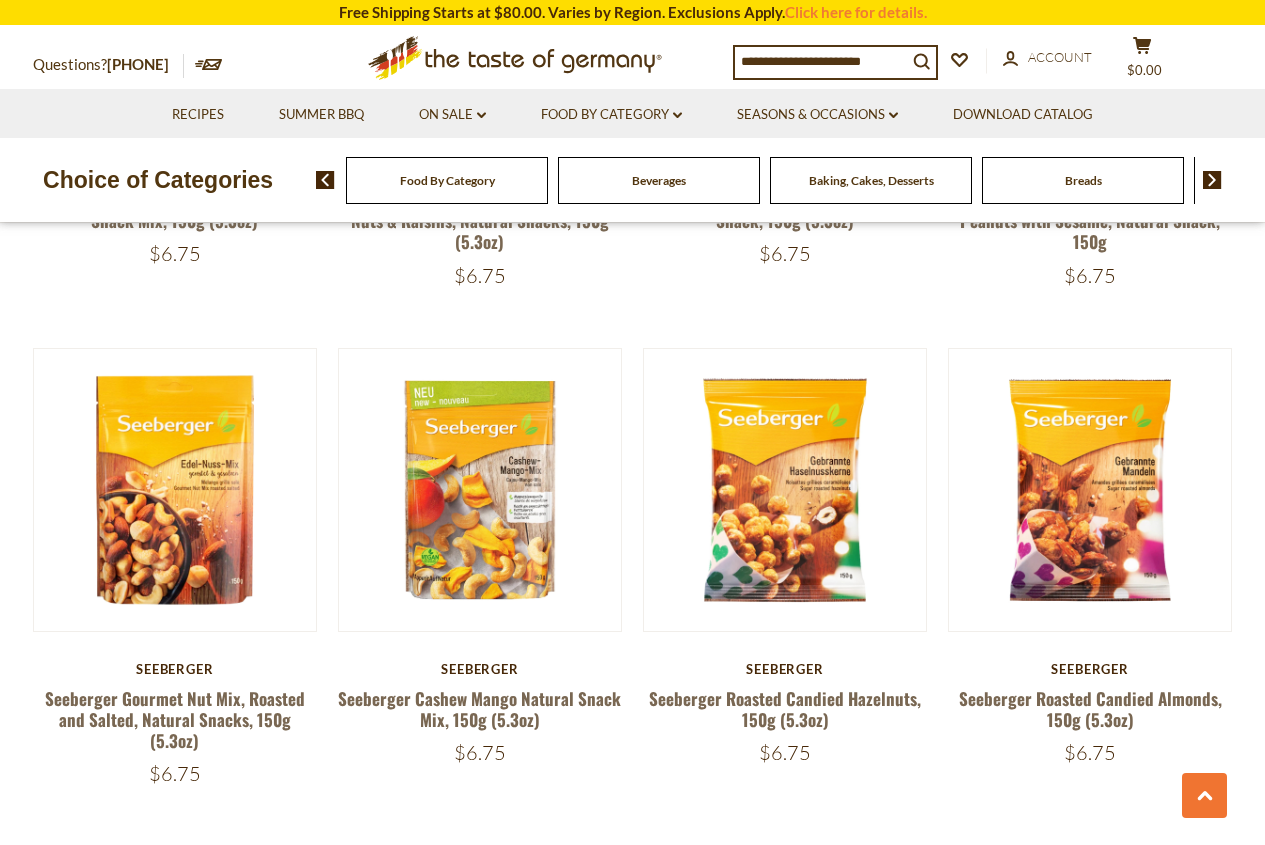 click on "Beverages" at bounding box center (447, 180) 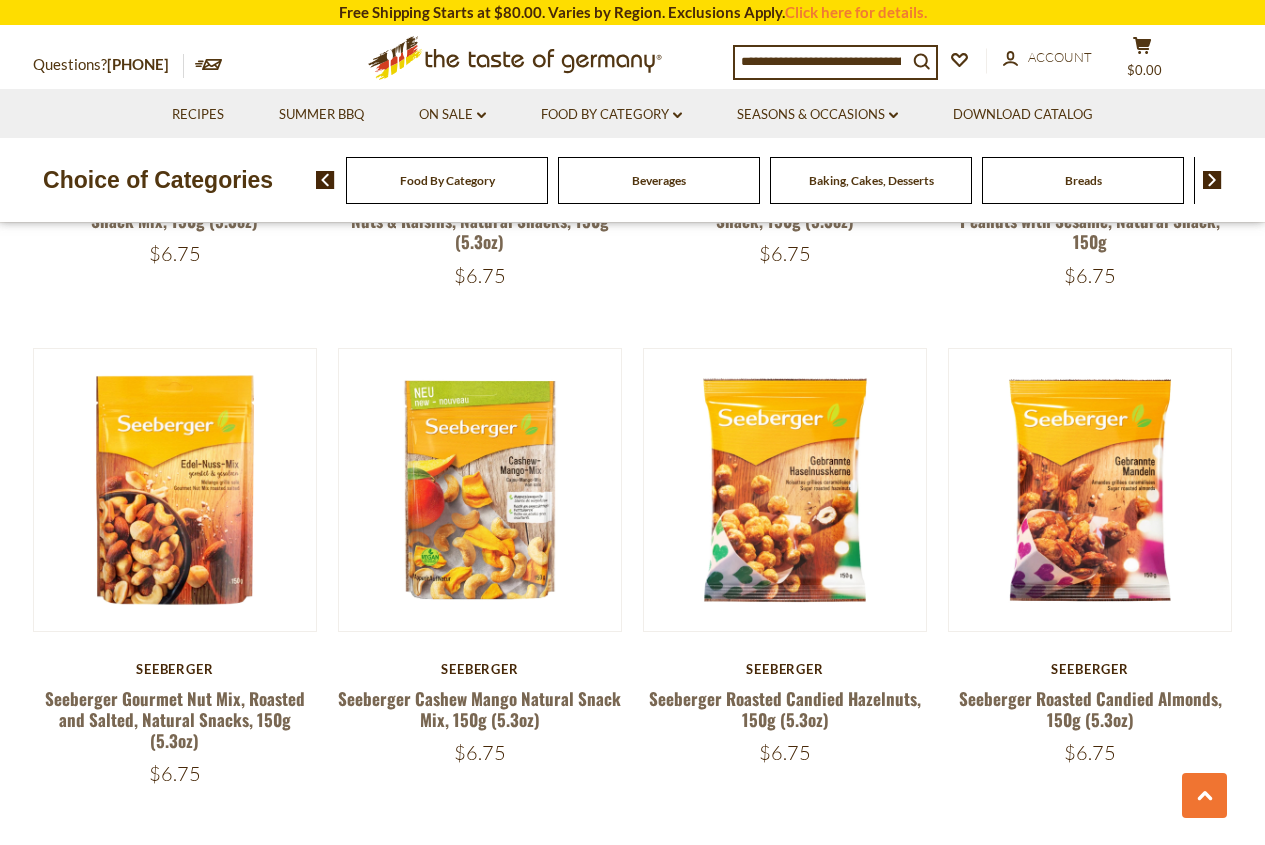 click on "Beverages" at bounding box center (659, 180) 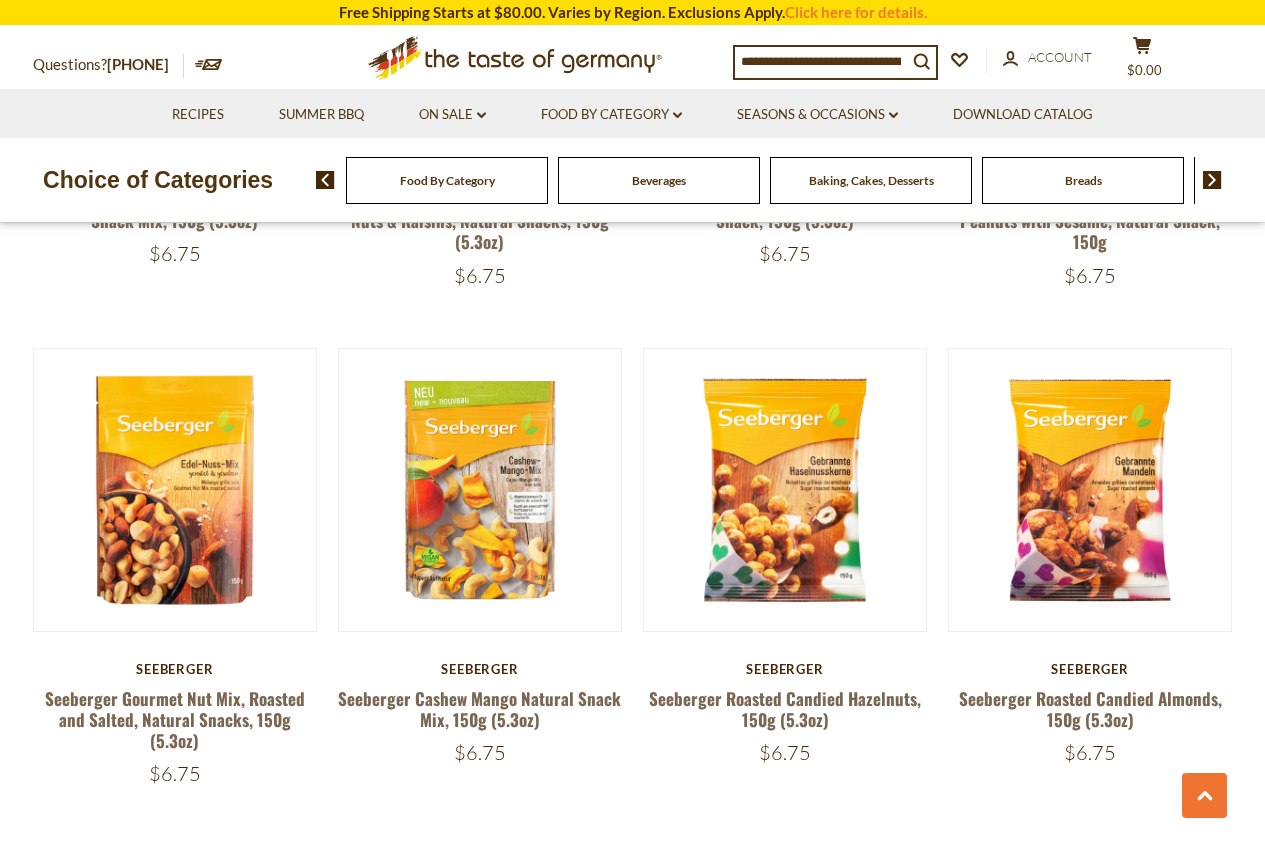 click on "Beverages" at bounding box center [659, 180] 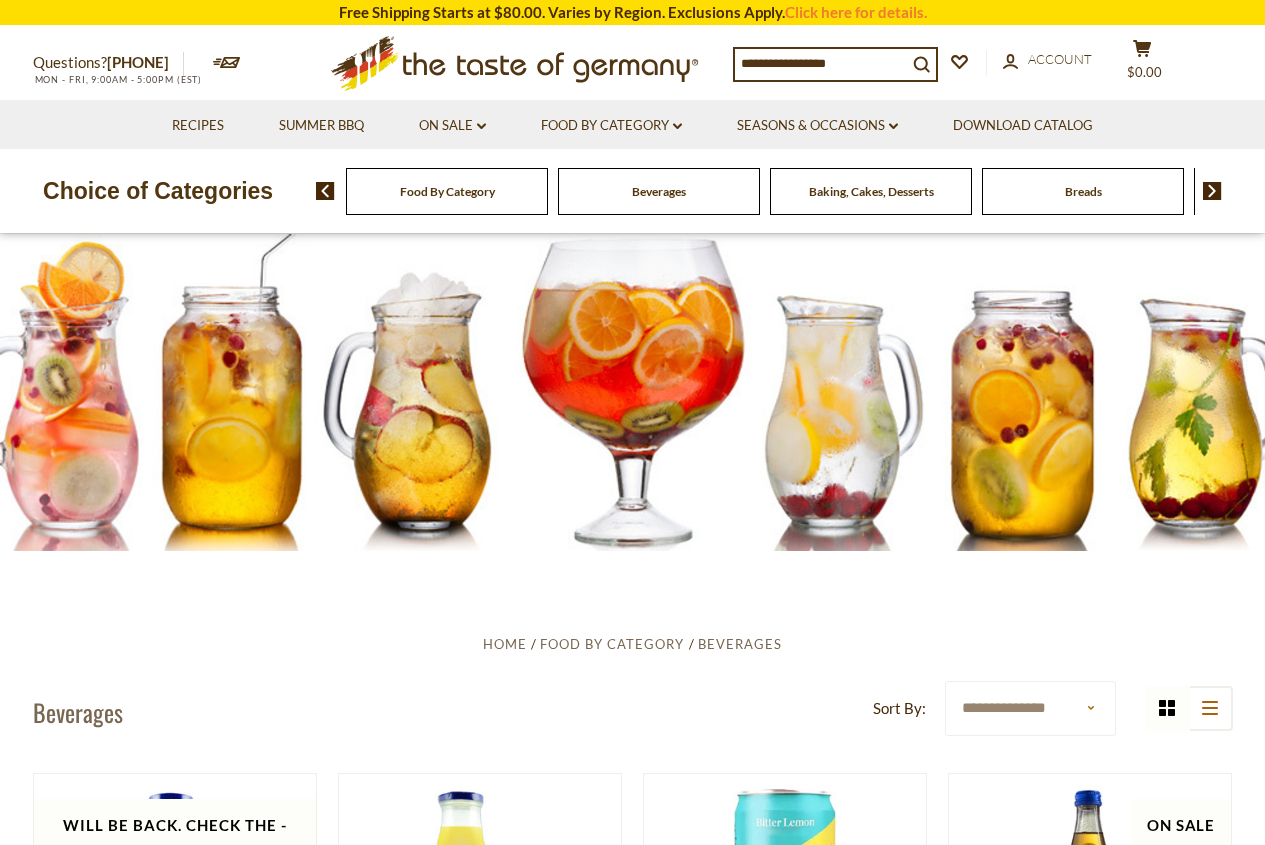 scroll, scrollTop: 0, scrollLeft: 0, axis: both 